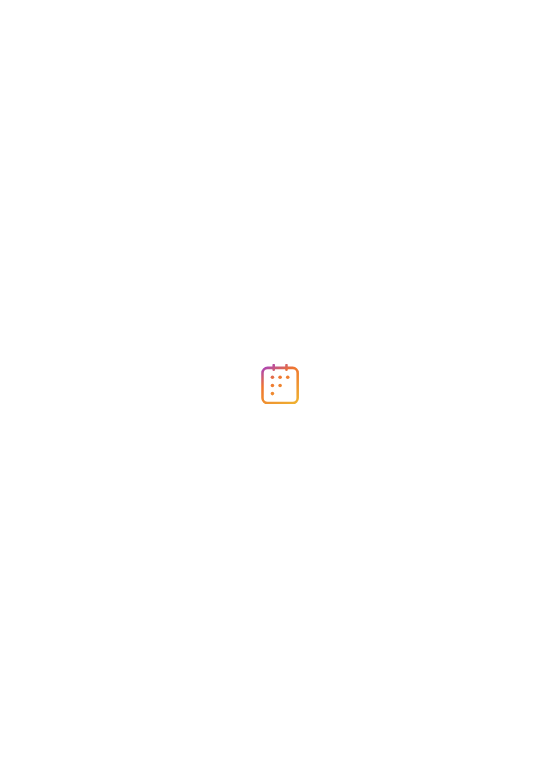 scroll, scrollTop: 0, scrollLeft: 0, axis: both 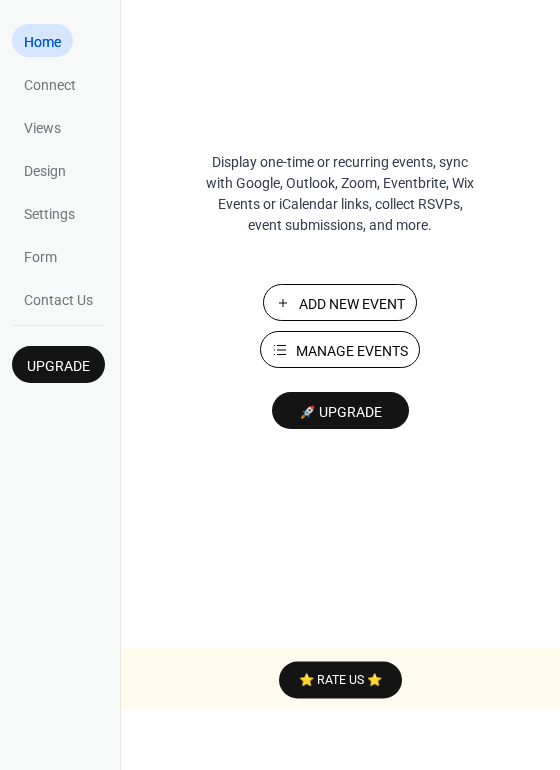 click on "Add New Event" at bounding box center [354, 304] 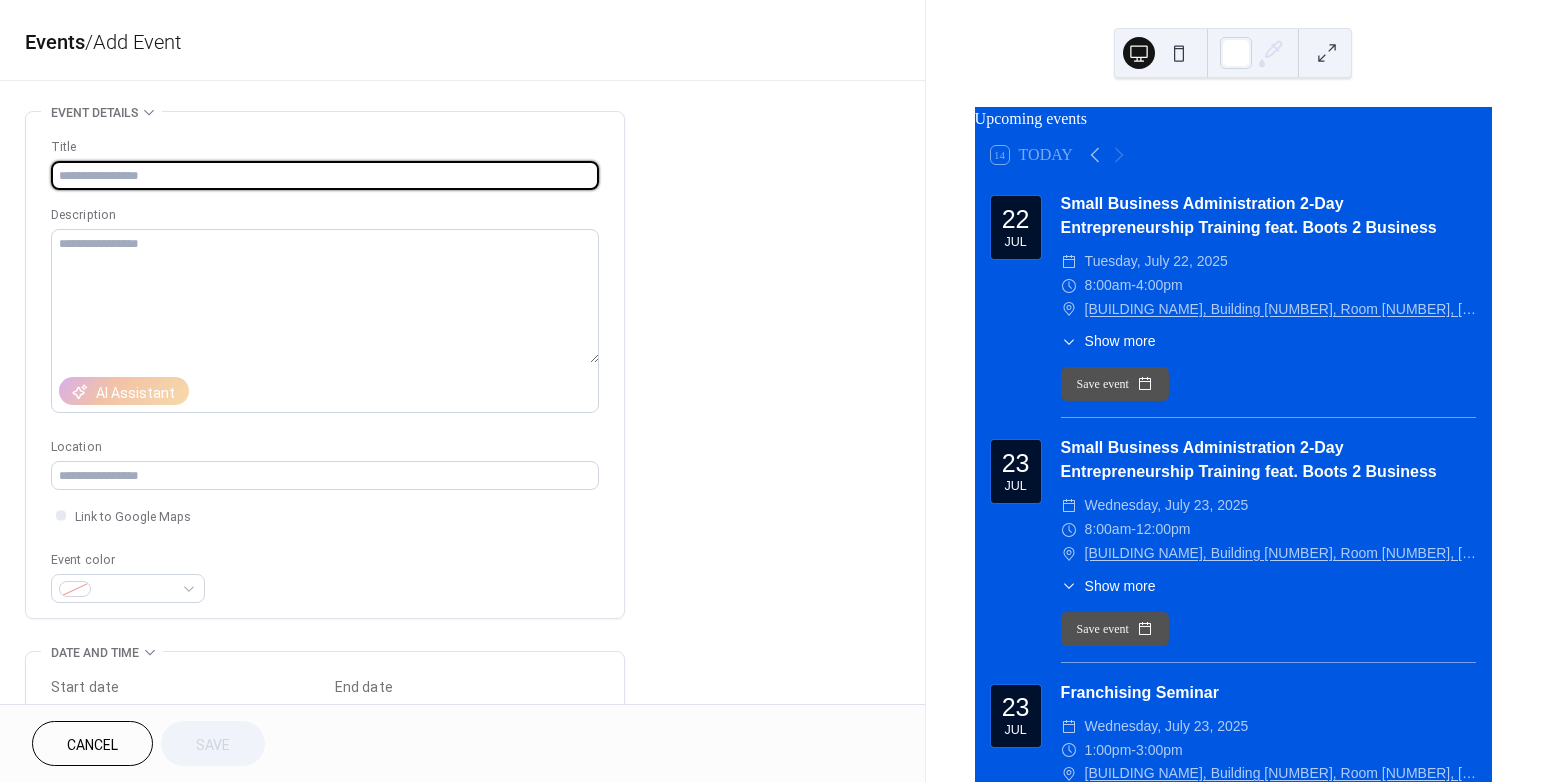 scroll, scrollTop: 0, scrollLeft: 0, axis: both 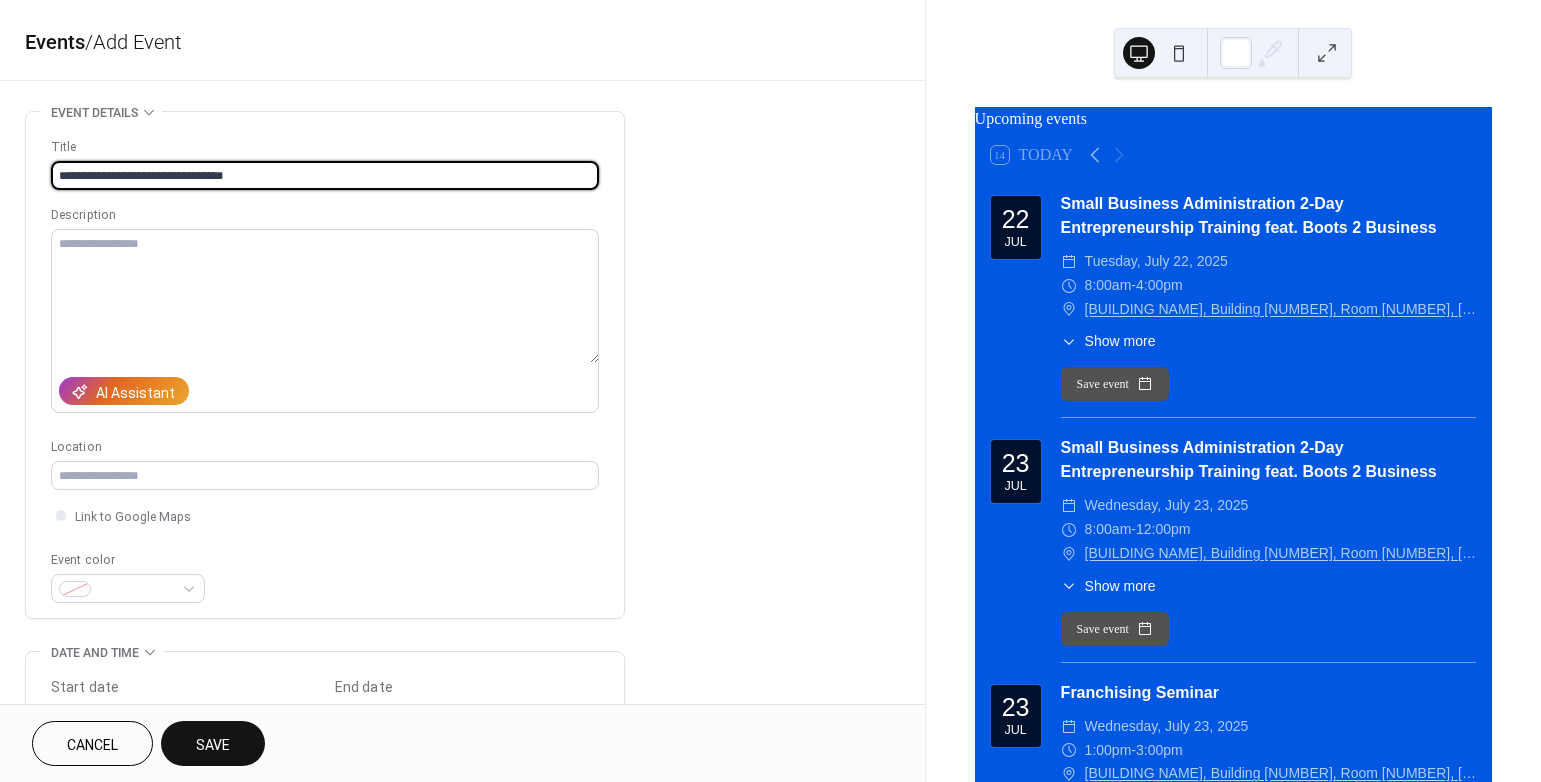 type on "**********" 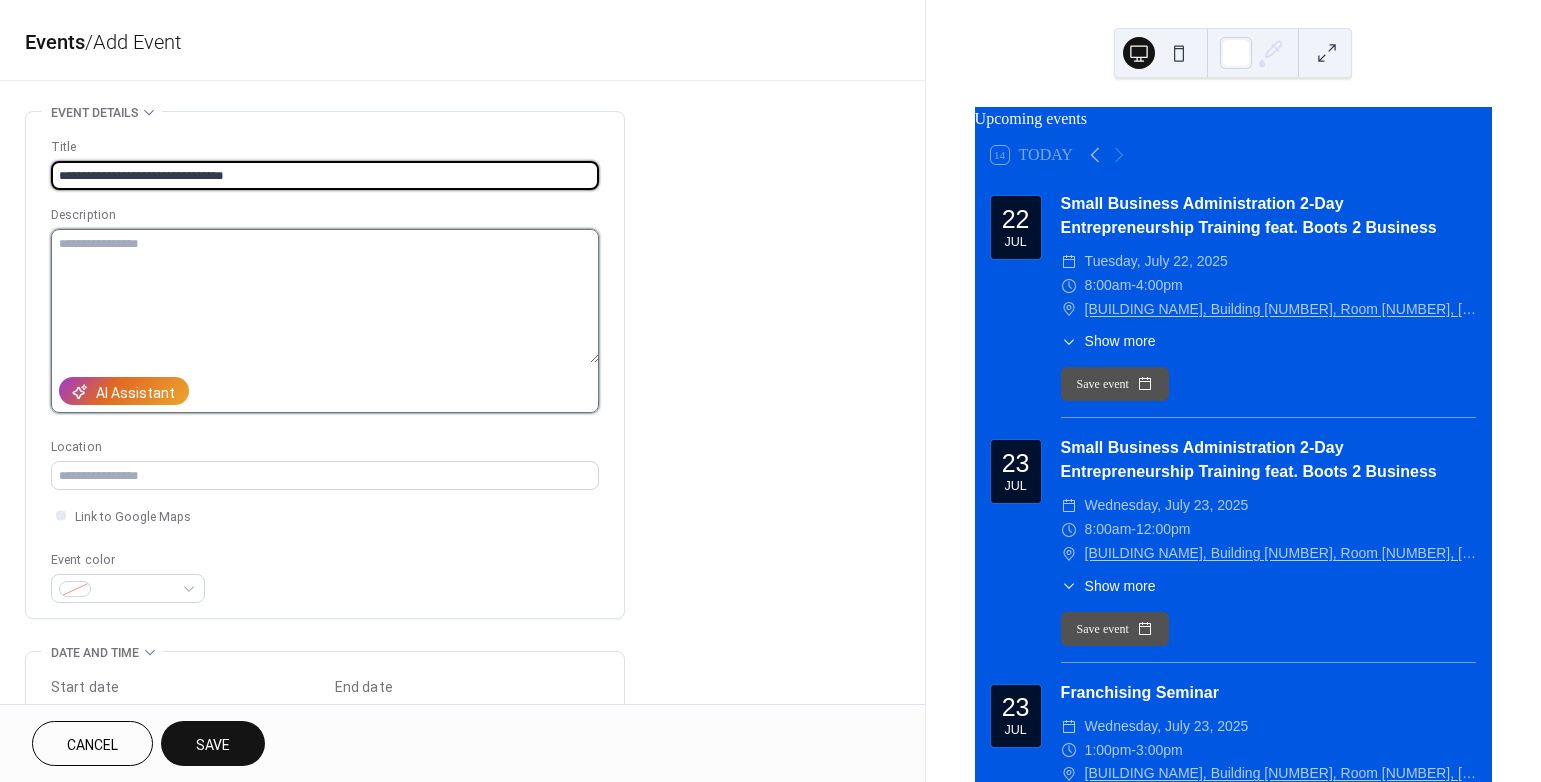 click at bounding box center (325, 296) 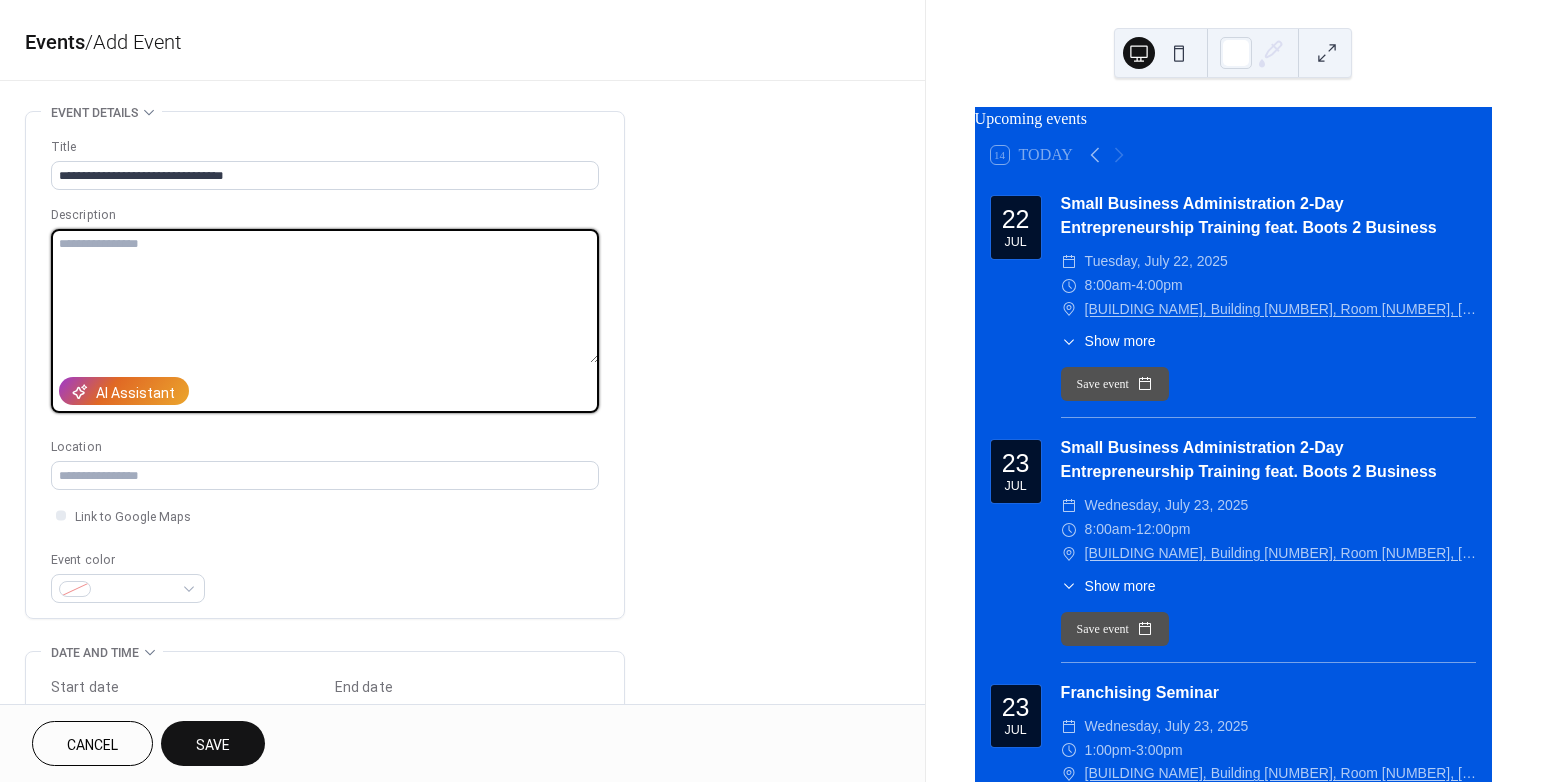 paste on "**********" 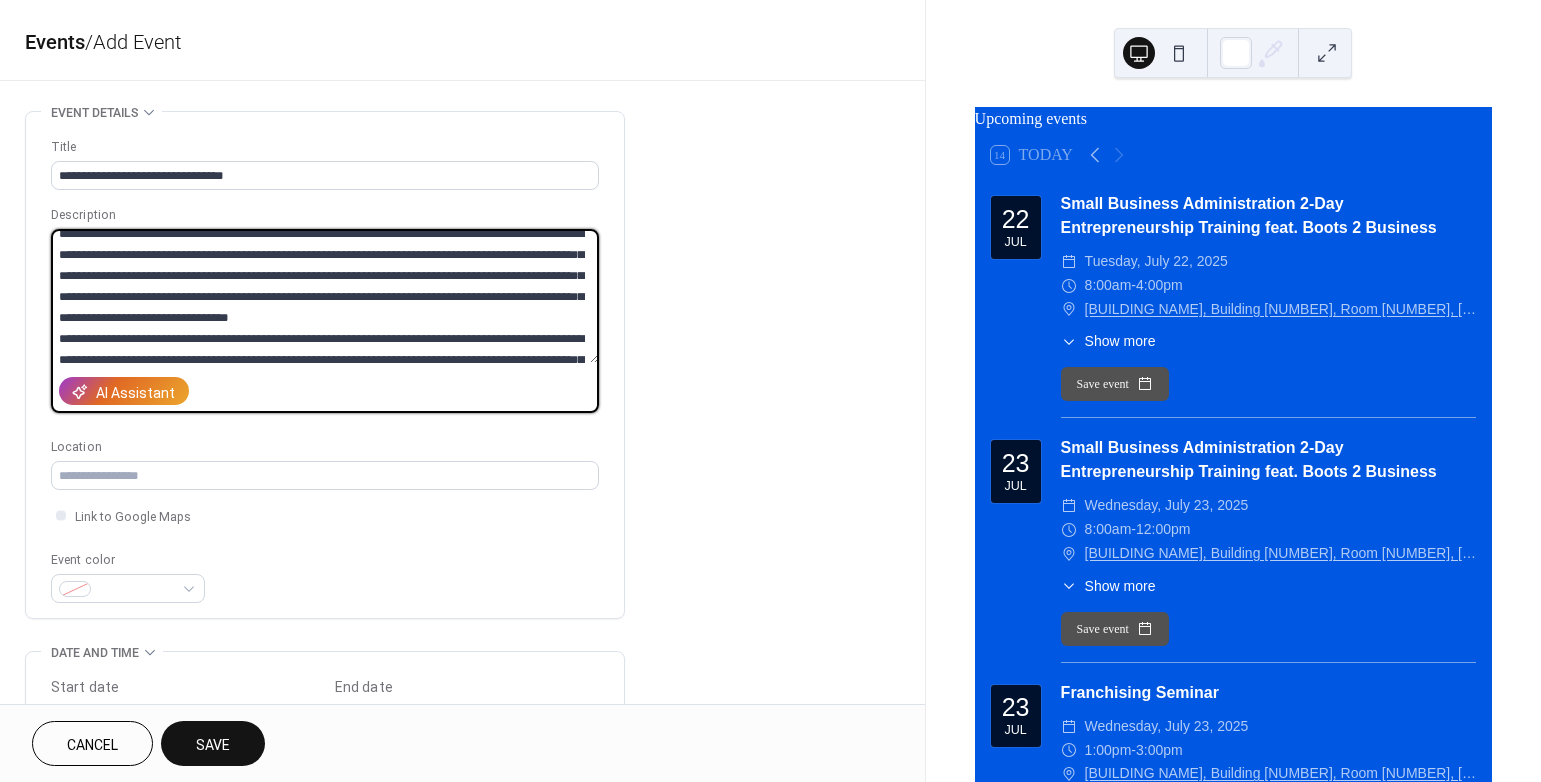 scroll, scrollTop: 0, scrollLeft: 0, axis: both 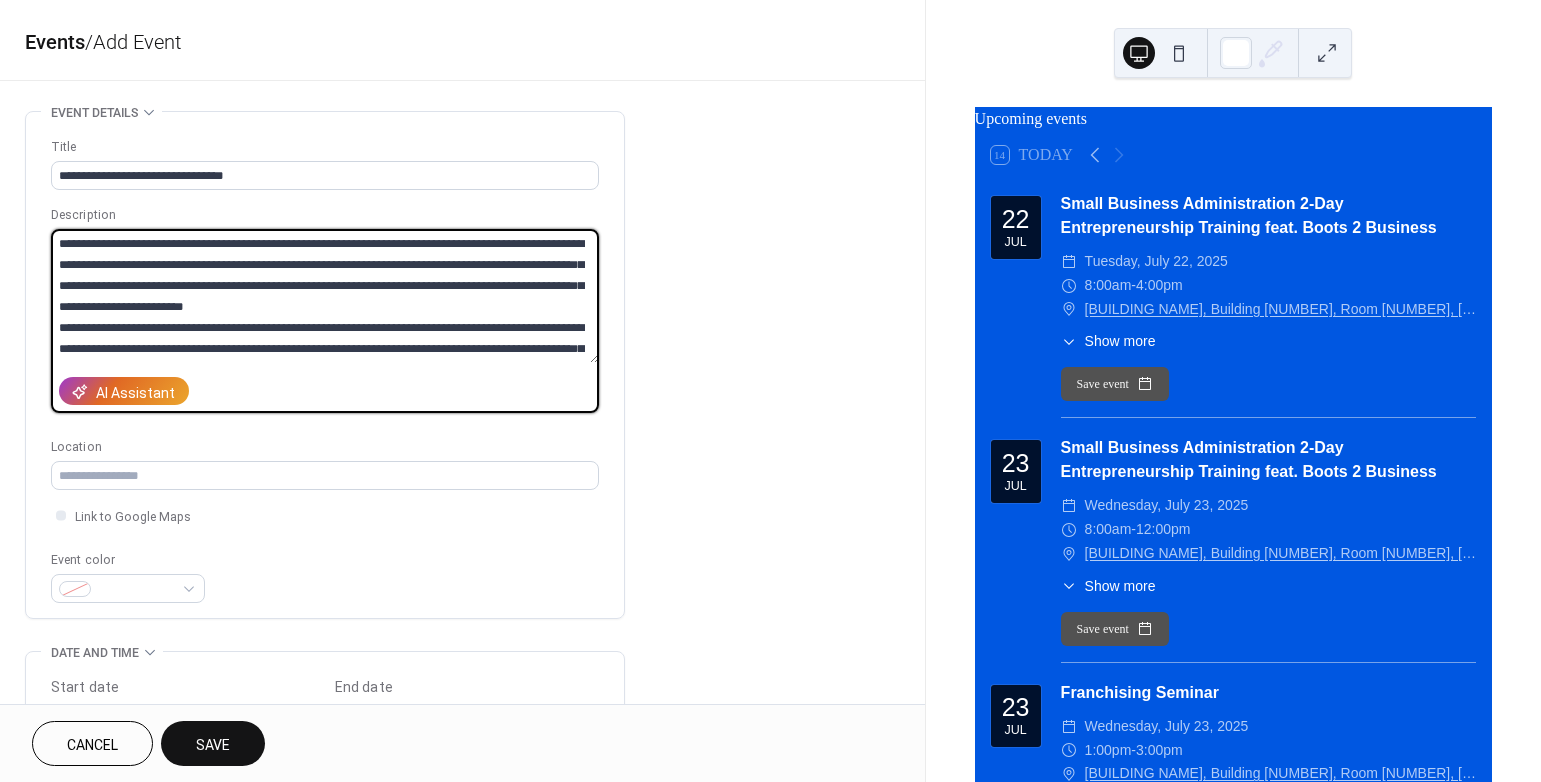 click at bounding box center (325, 296) 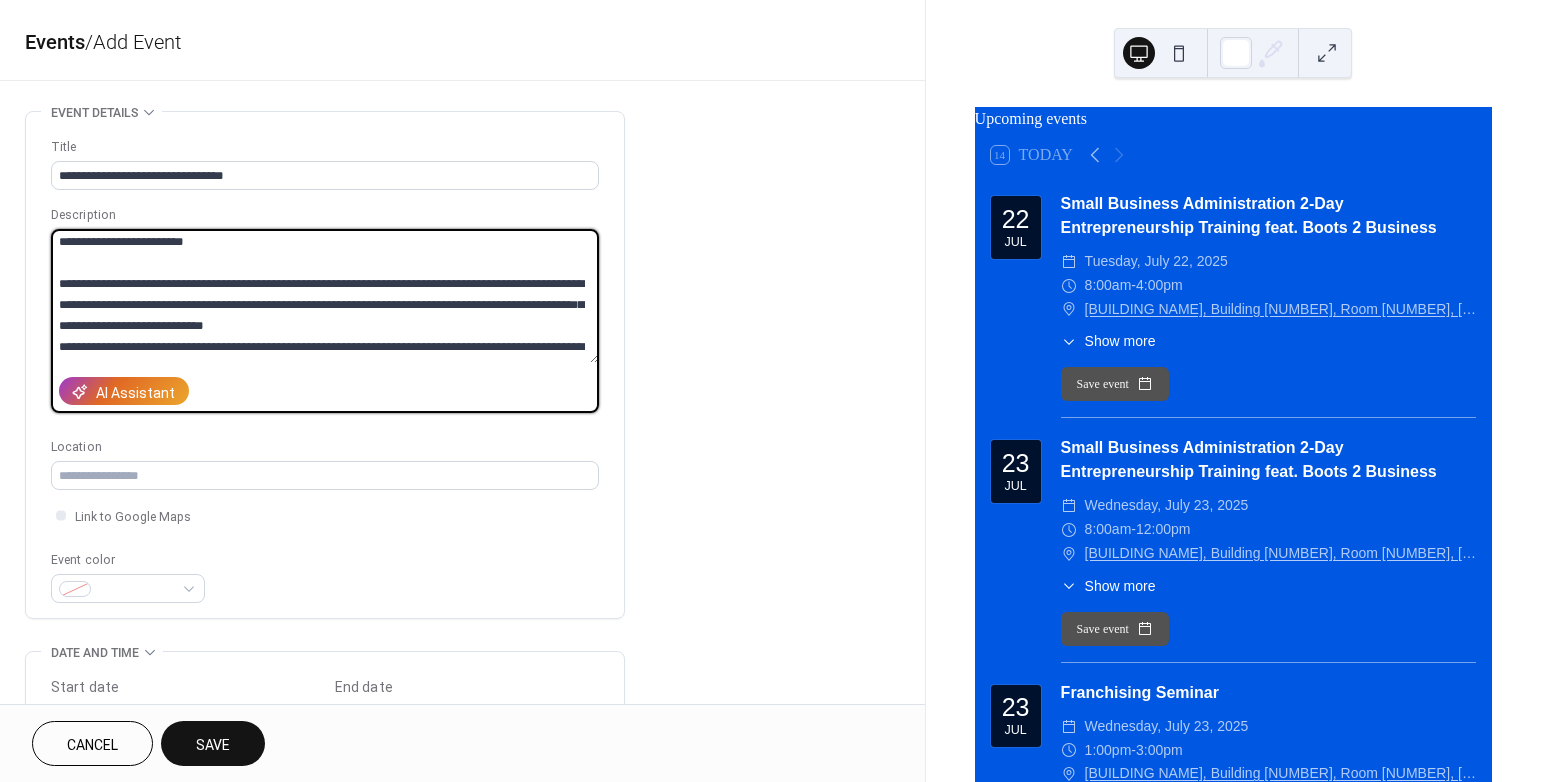 scroll, scrollTop: 69, scrollLeft: 0, axis: vertical 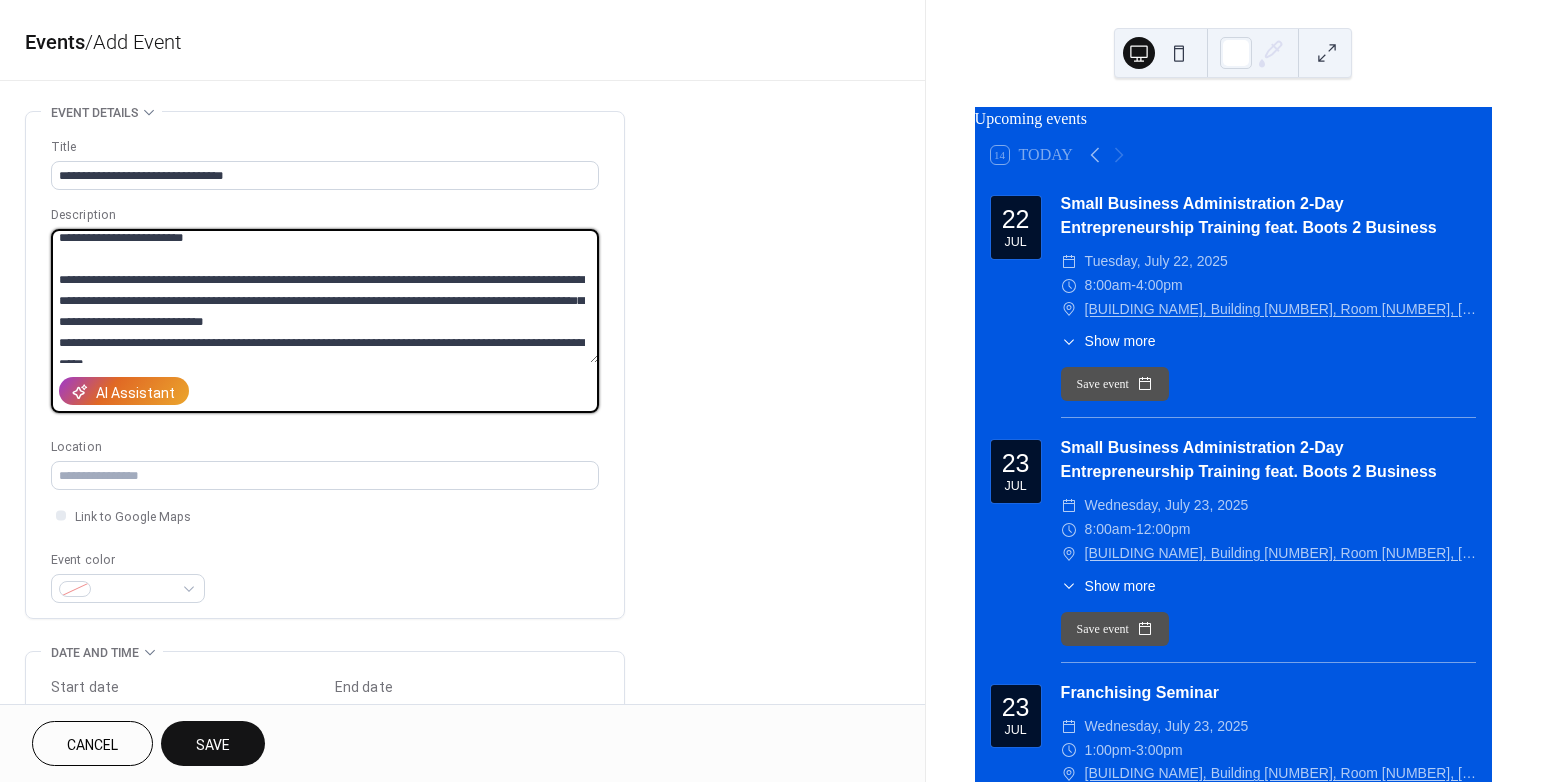 click at bounding box center [325, 296] 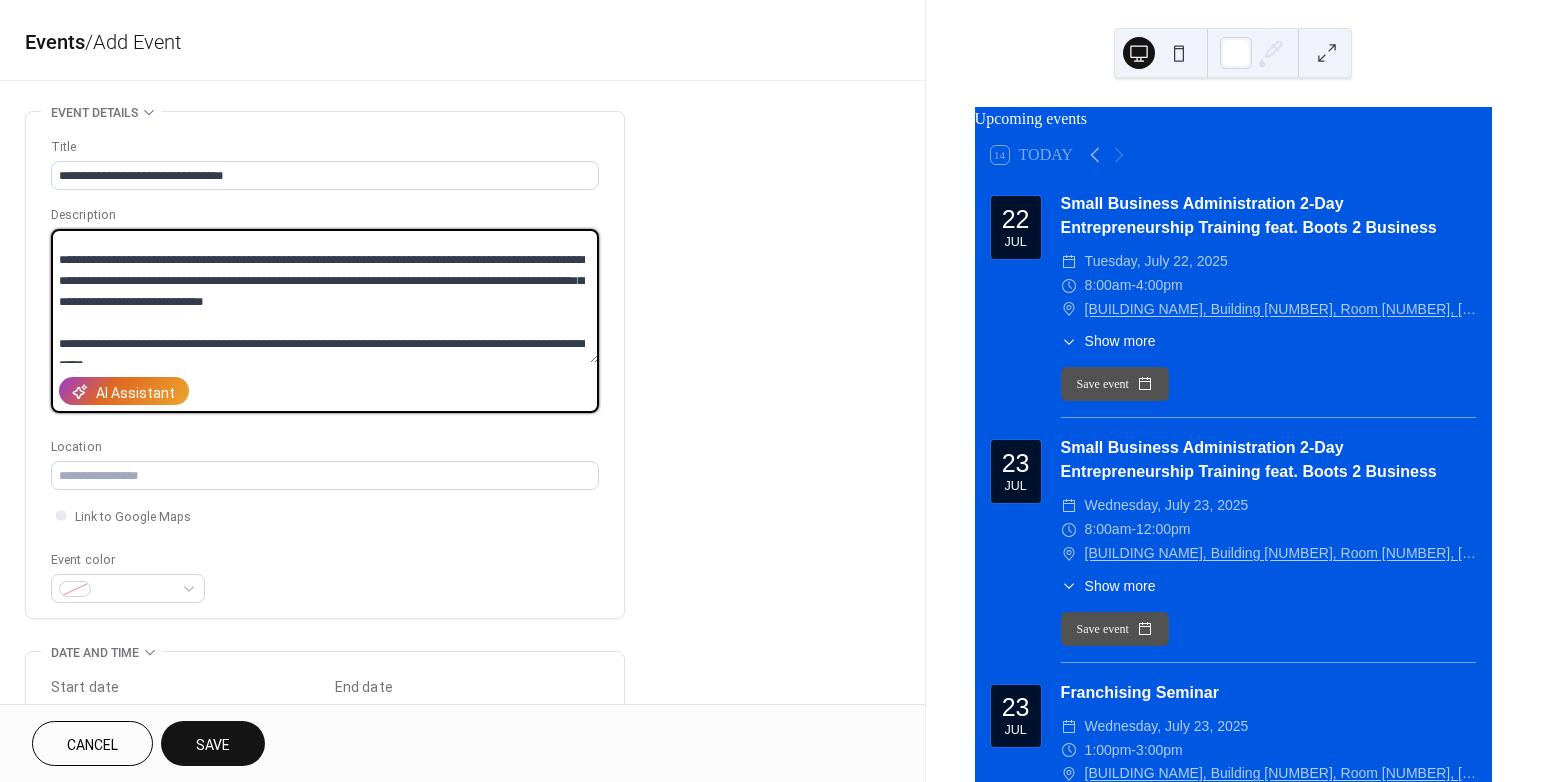 scroll, scrollTop: 125, scrollLeft: 0, axis: vertical 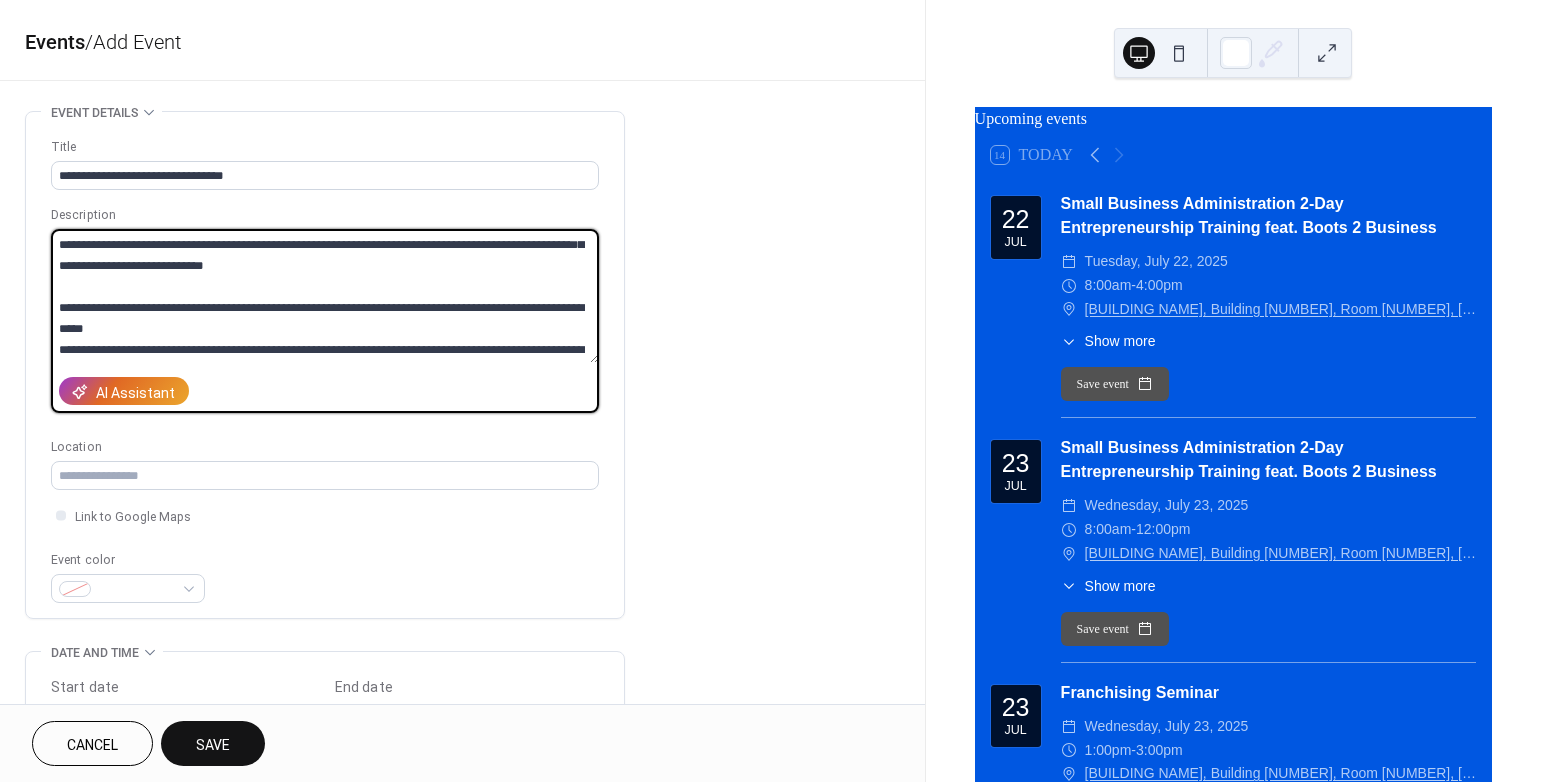 click at bounding box center (325, 296) 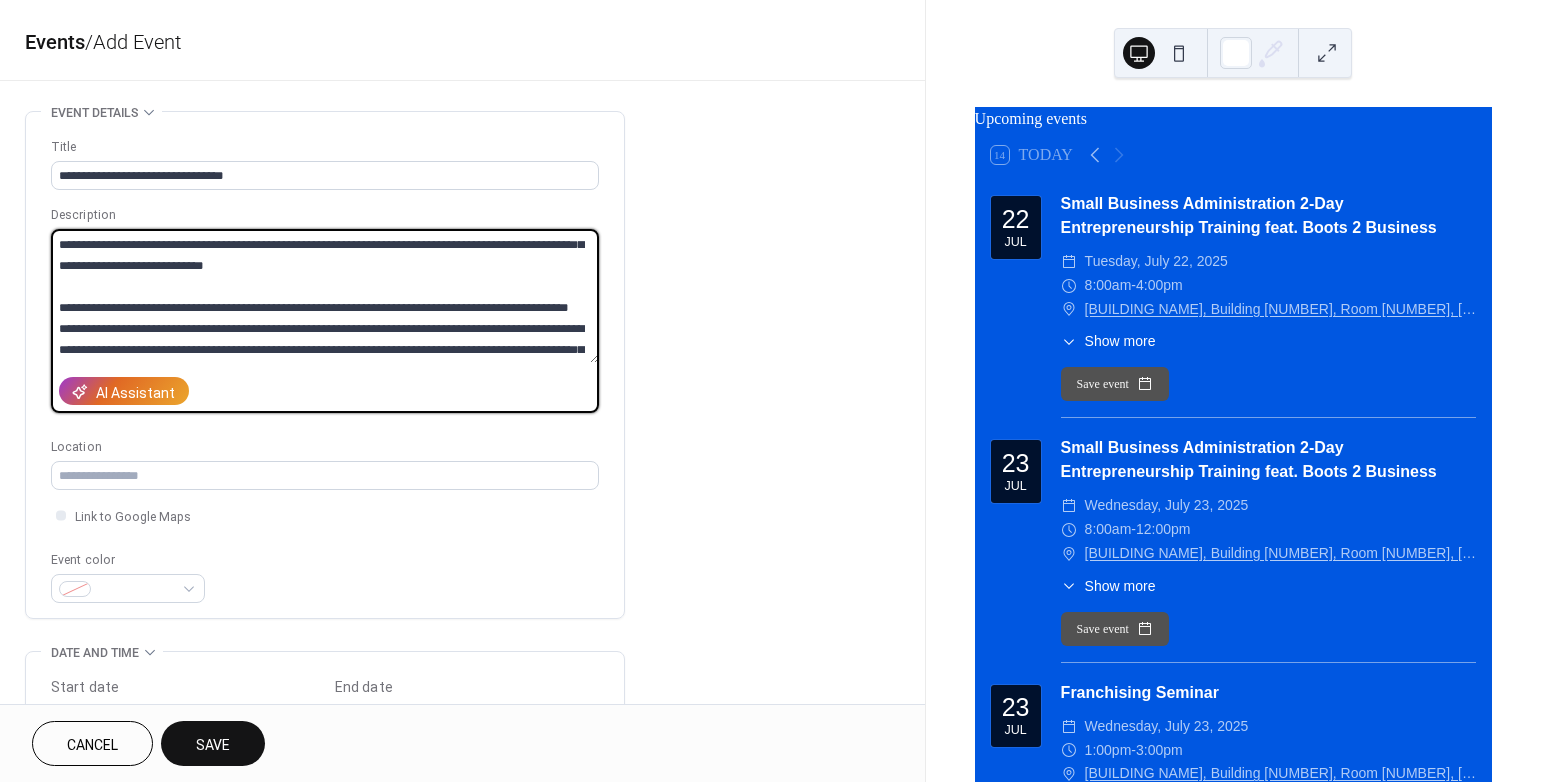 click at bounding box center [325, 296] 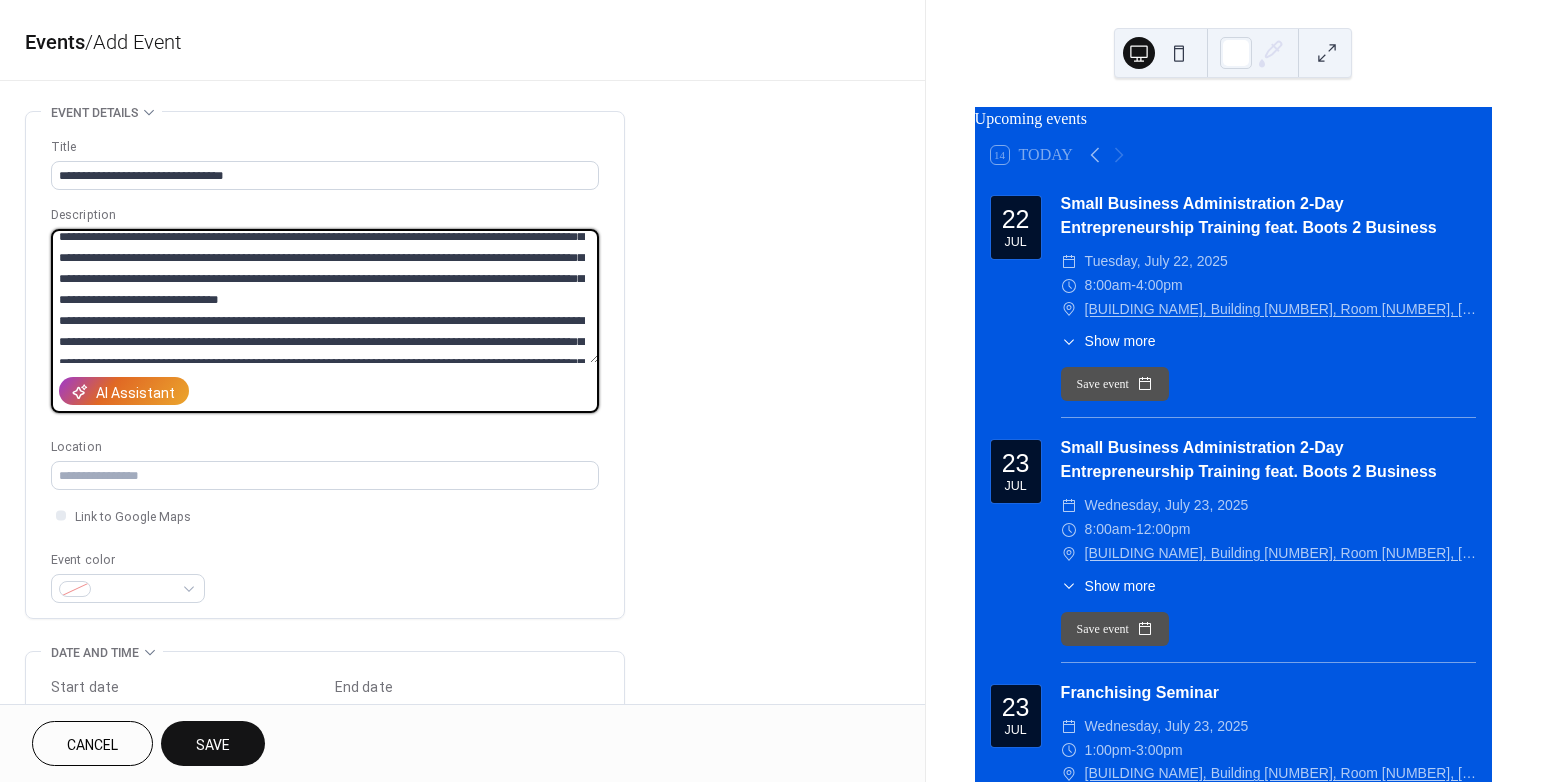 scroll, scrollTop: 264, scrollLeft: 0, axis: vertical 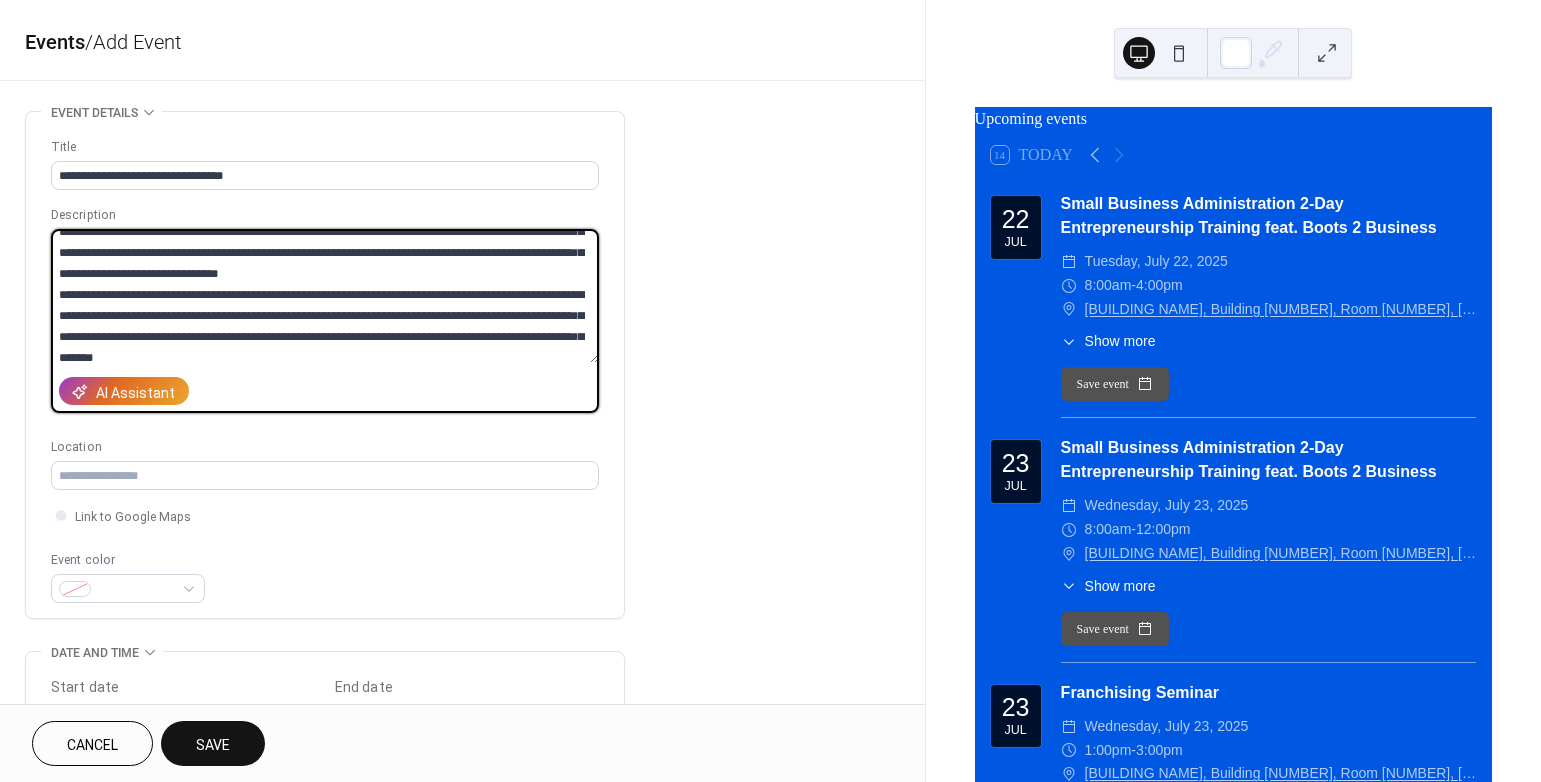 click at bounding box center [325, 296] 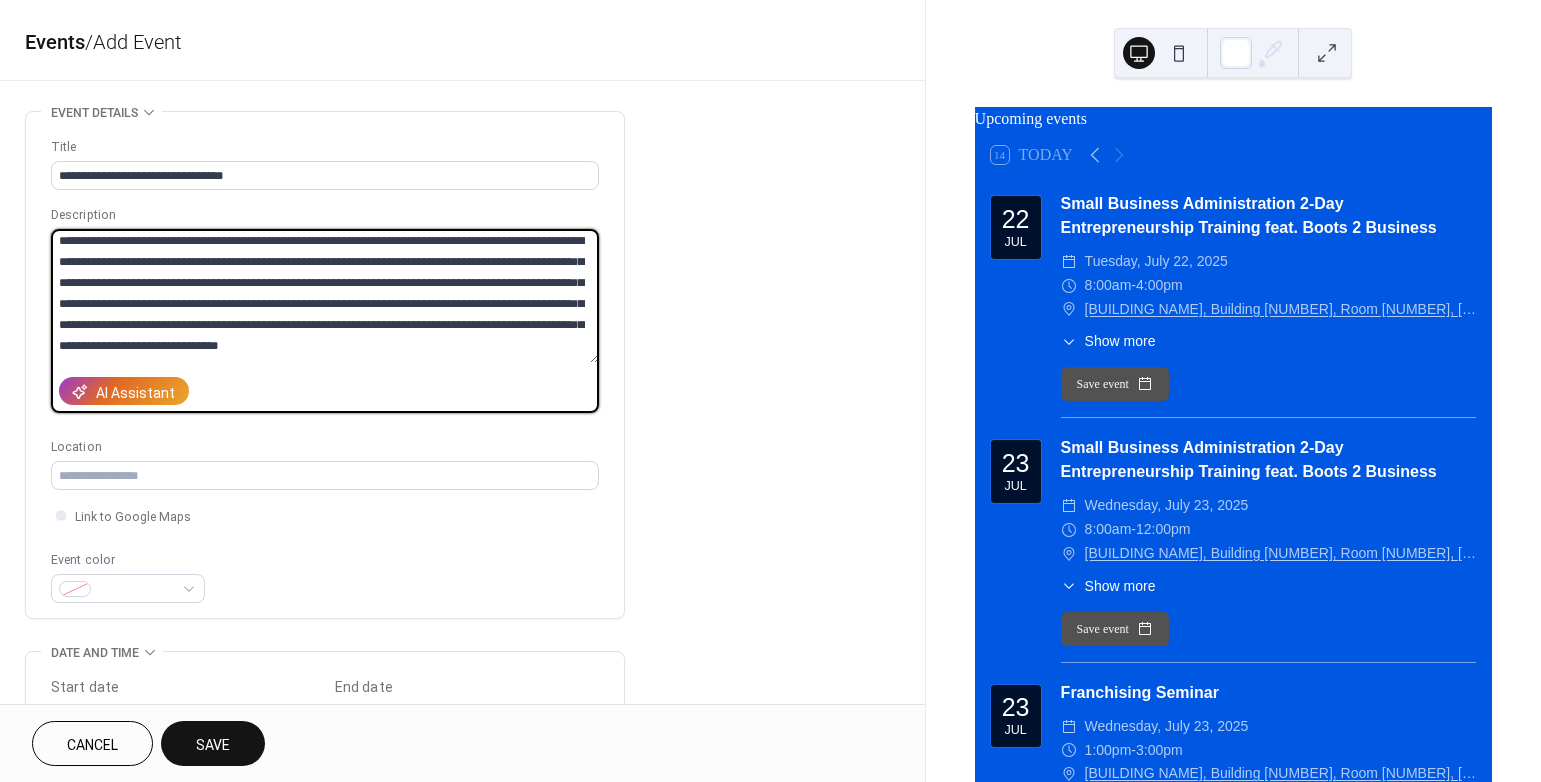 scroll, scrollTop: 13, scrollLeft: 0, axis: vertical 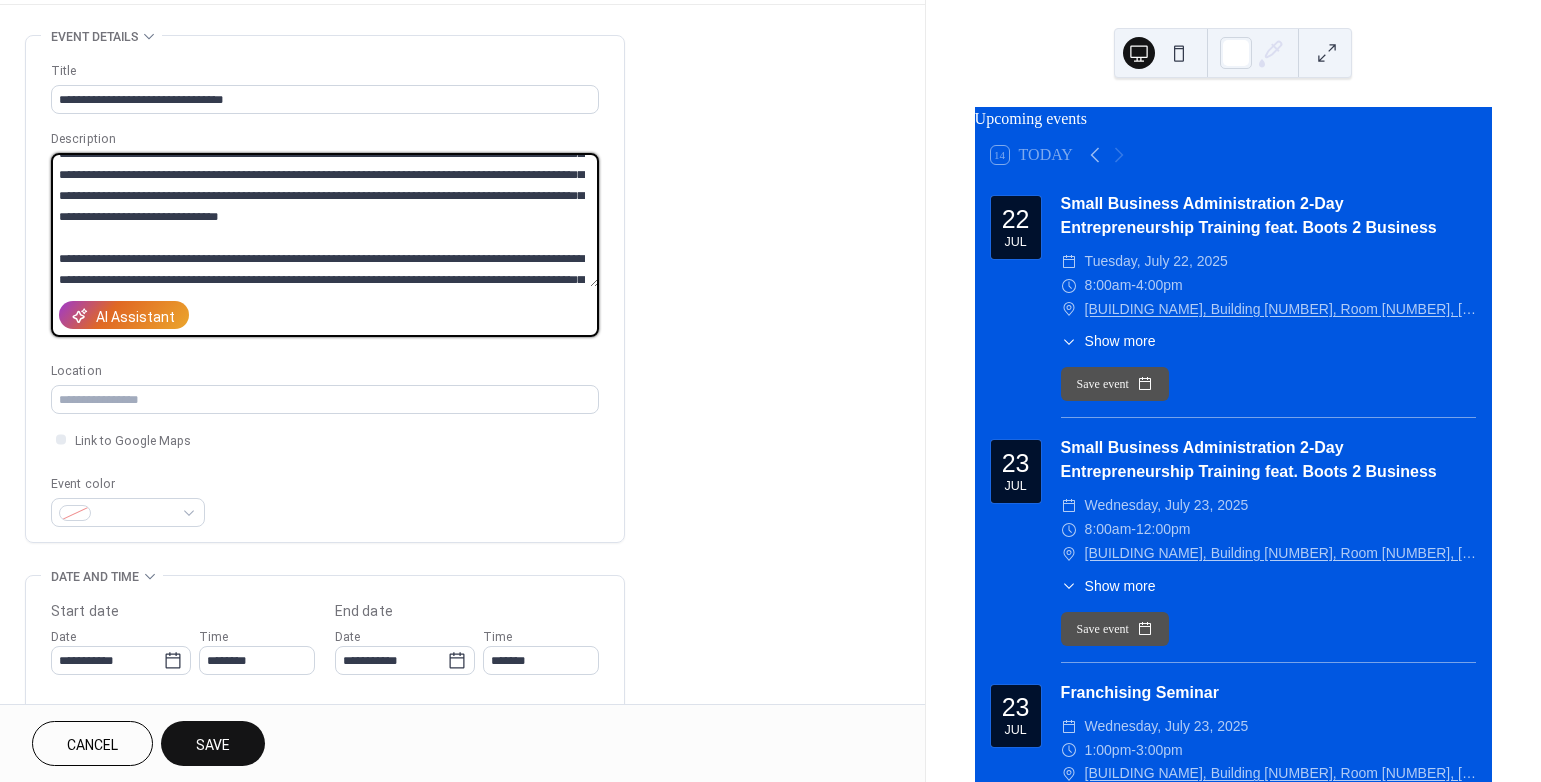 click at bounding box center [325, 220] 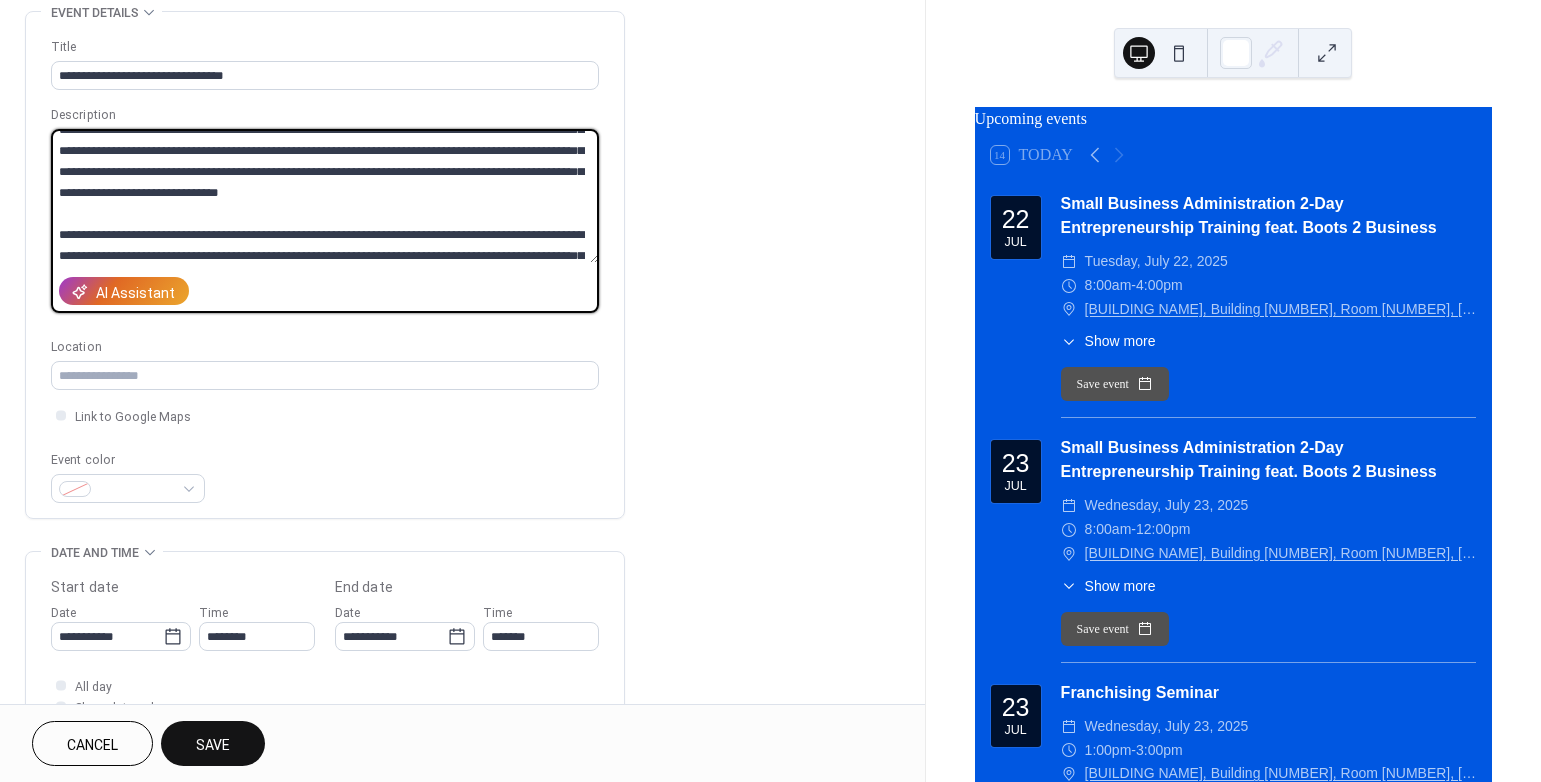 scroll, scrollTop: 101, scrollLeft: 0, axis: vertical 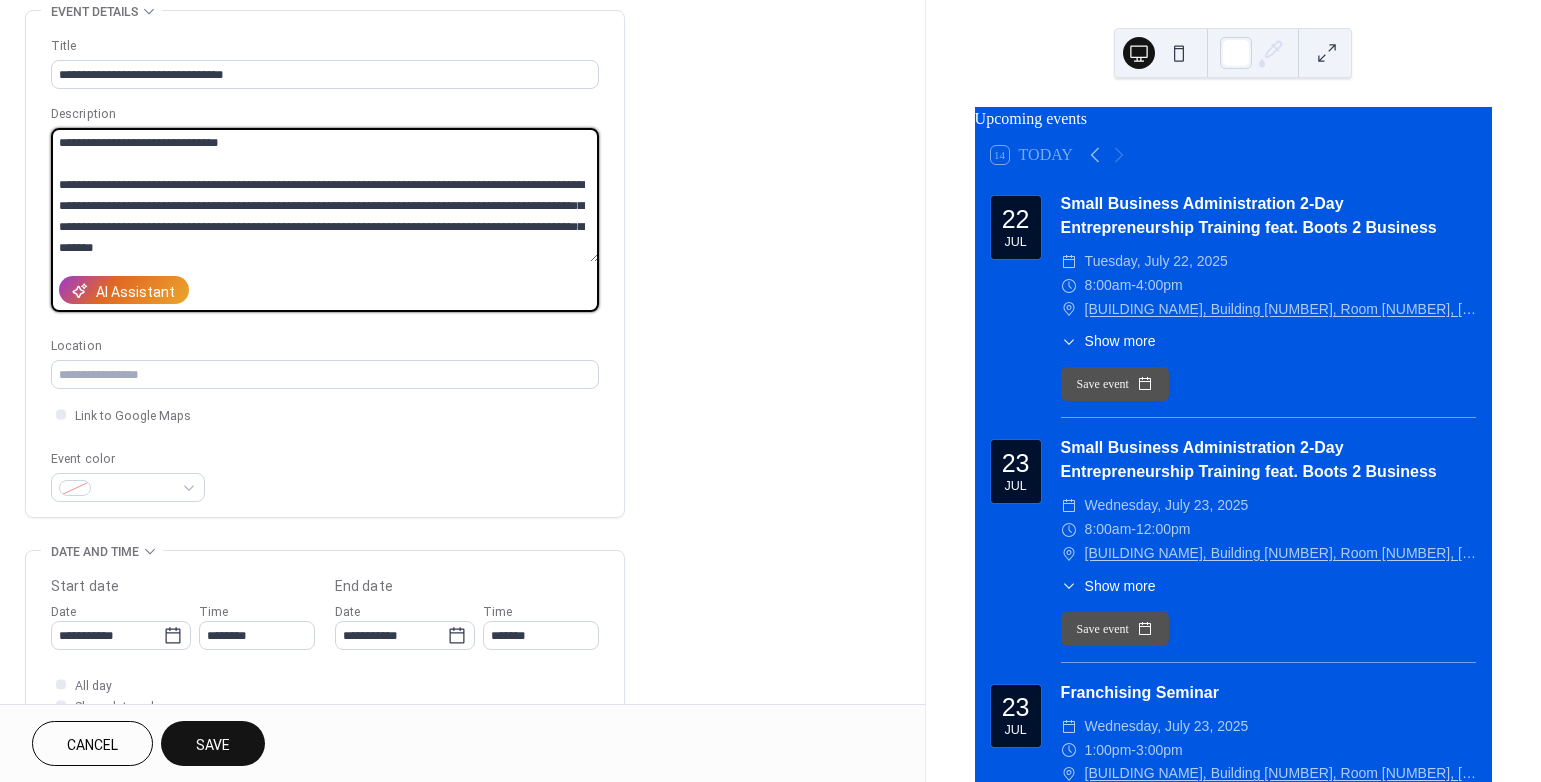 drag, startPoint x: 381, startPoint y: 225, endPoint x: 381, endPoint y: 250, distance: 25 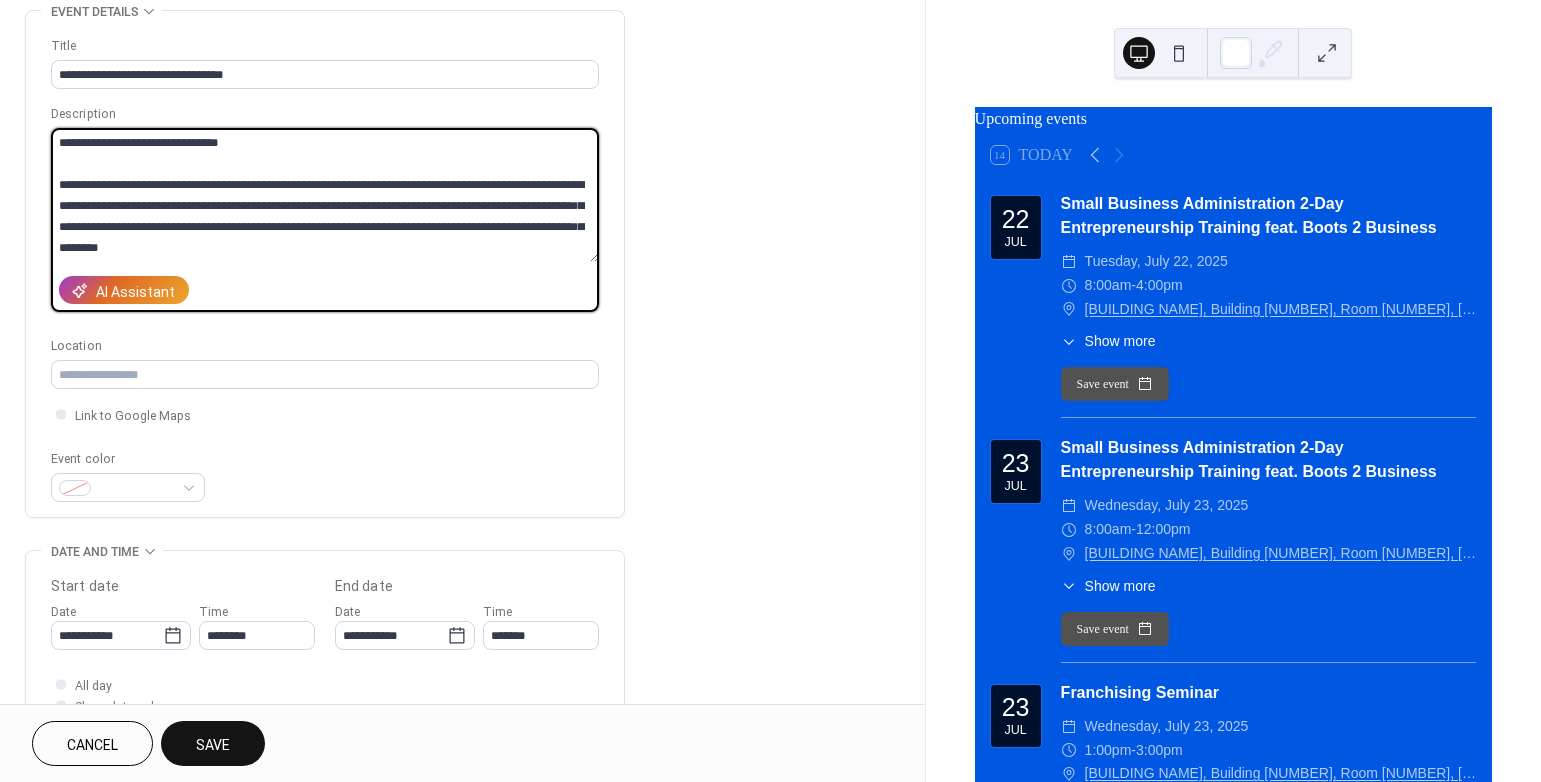 click at bounding box center [325, 195] 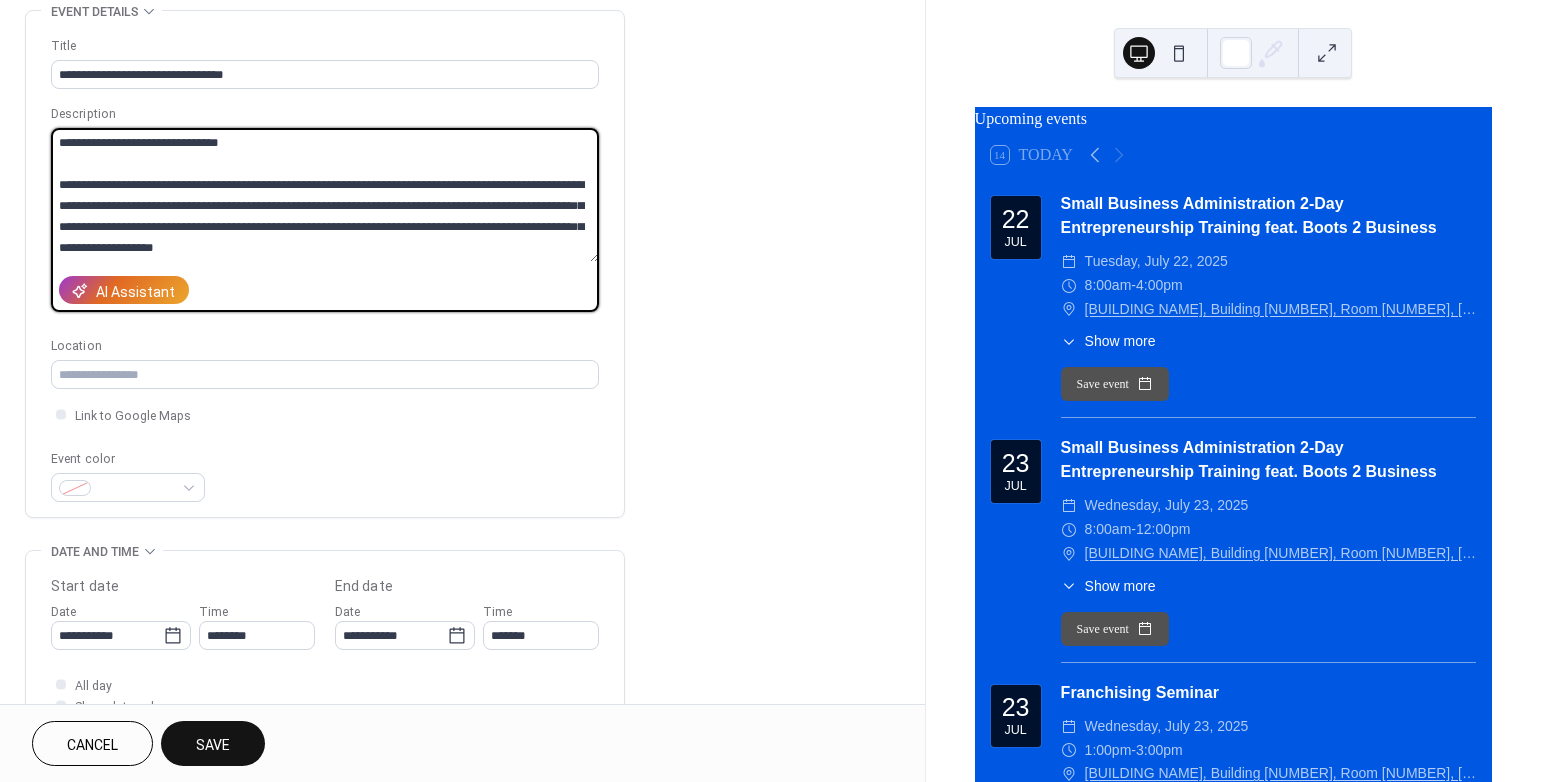 drag, startPoint x: 412, startPoint y: 227, endPoint x: 415, endPoint y: 241, distance: 14.3178215 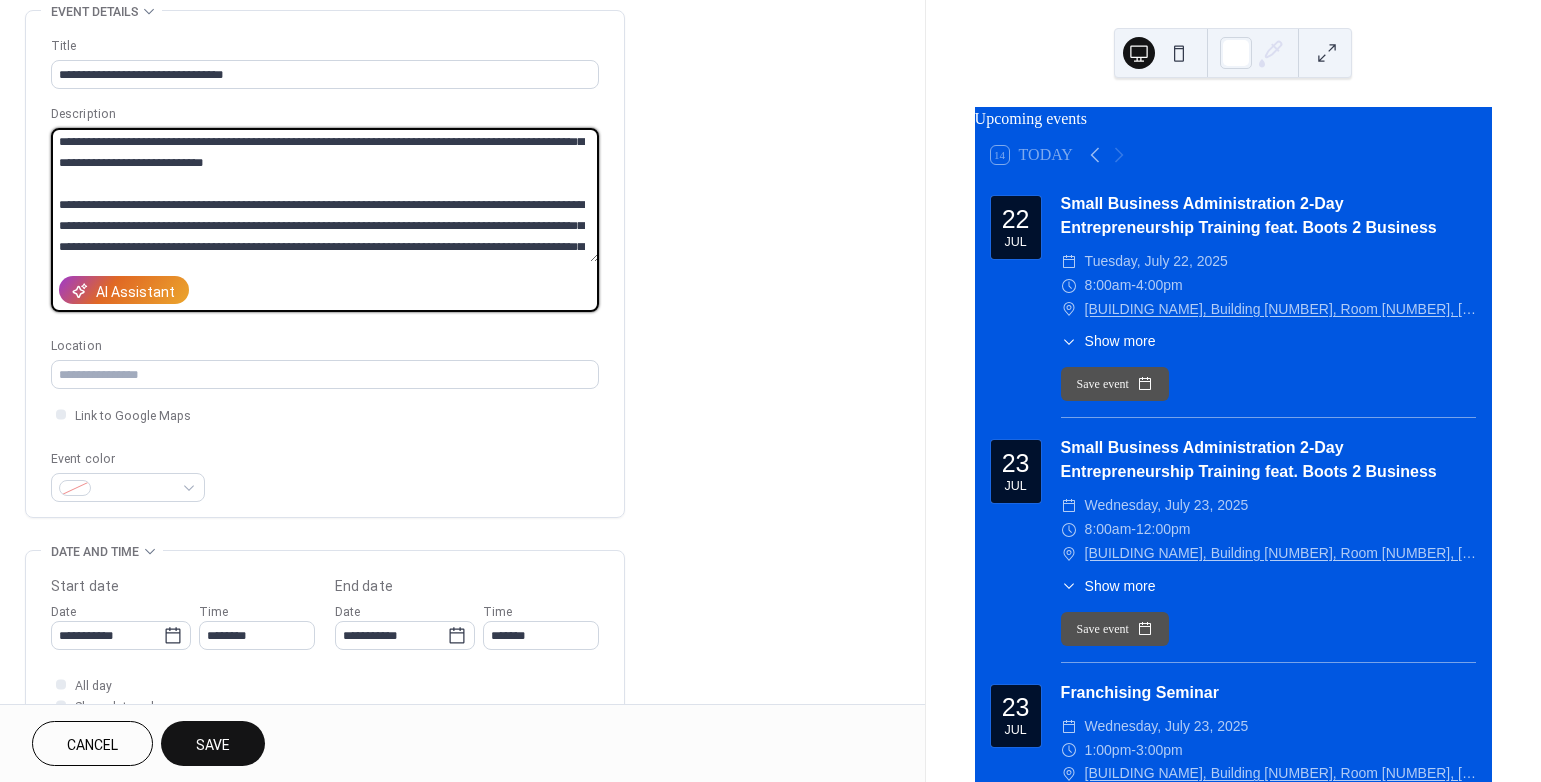 scroll, scrollTop: 128, scrollLeft: 0, axis: vertical 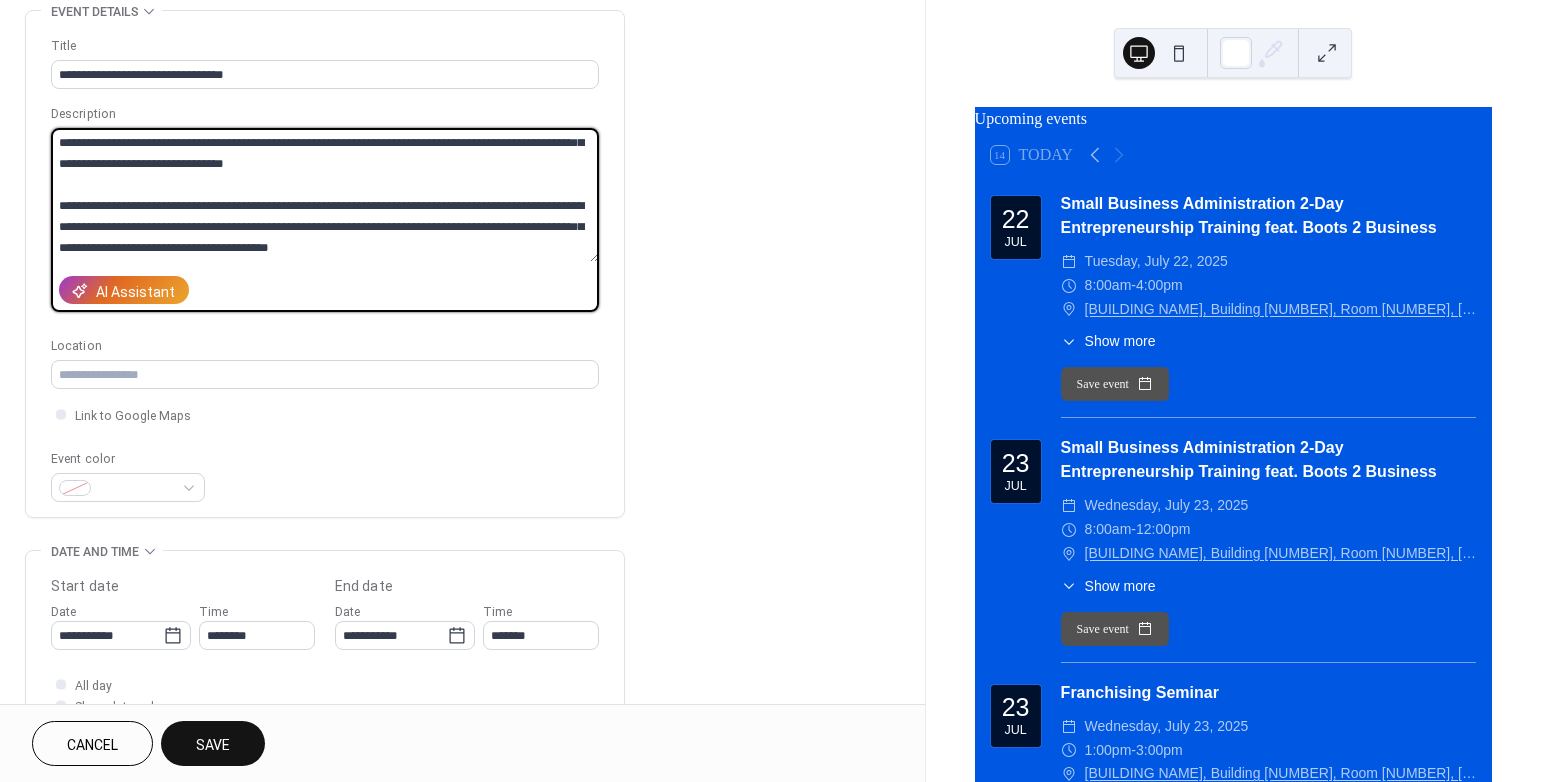click at bounding box center [325, 195] 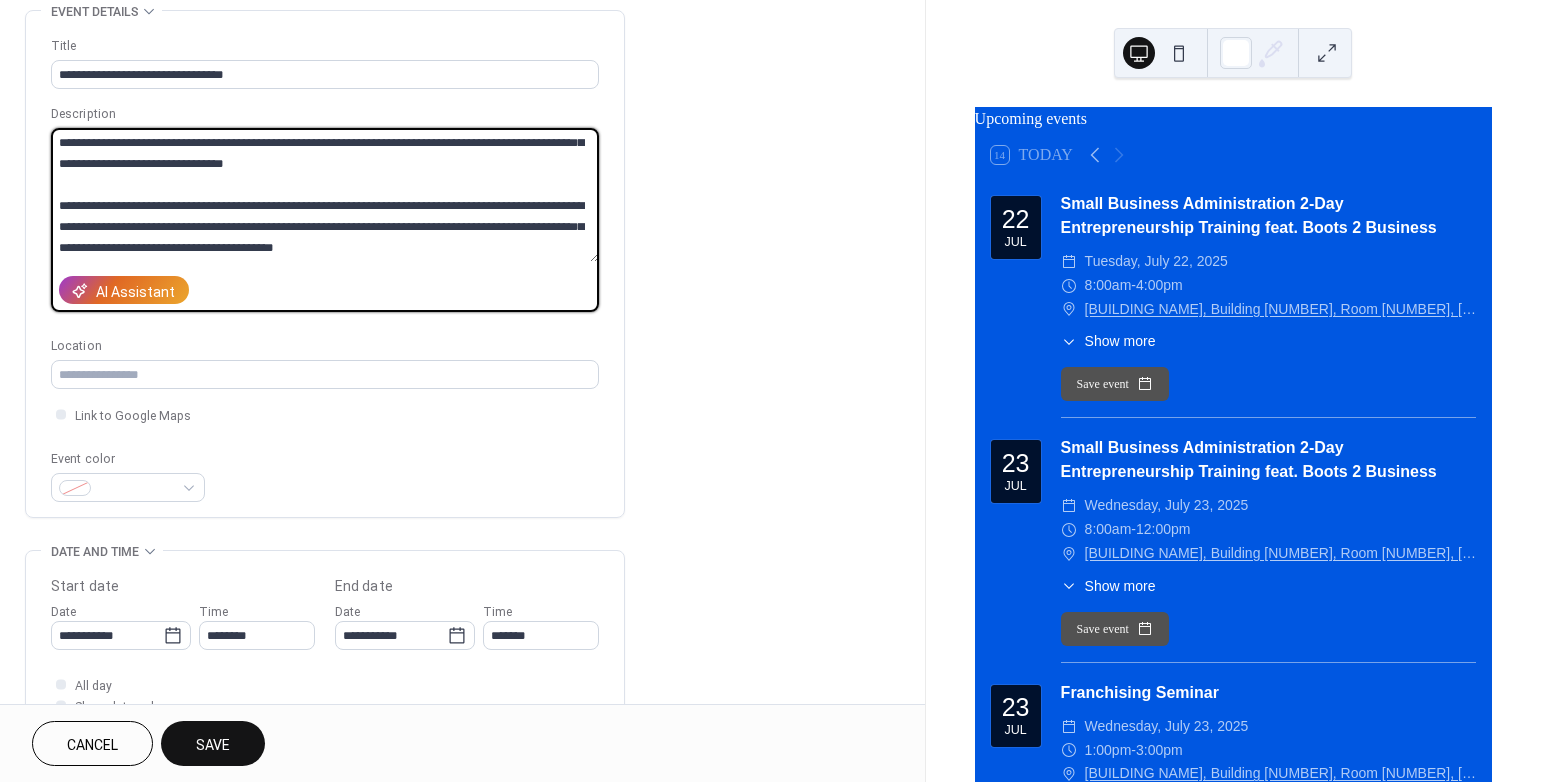 click at bounding box center [325, 195] 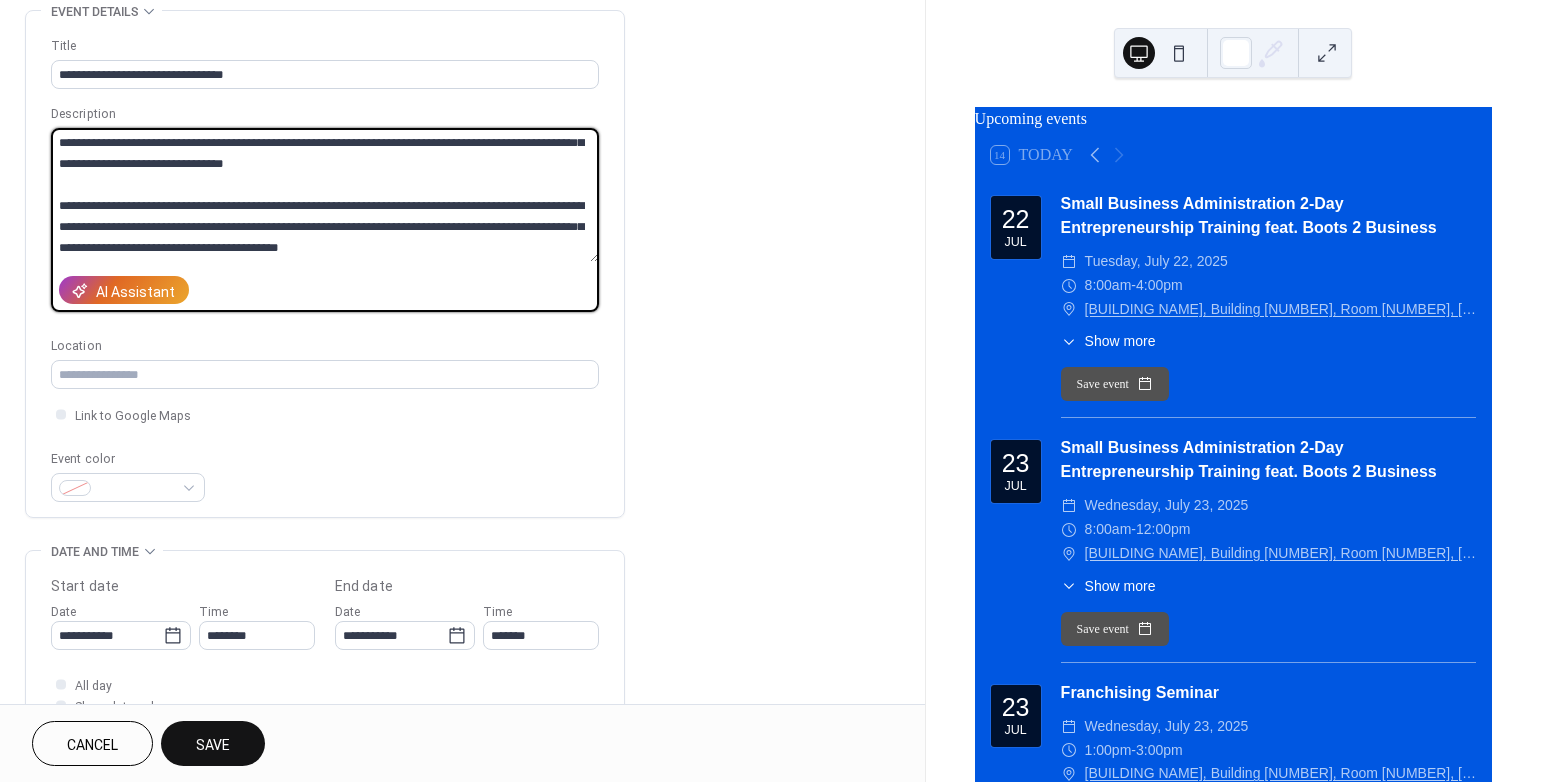 click at bounding box center (325, 195) 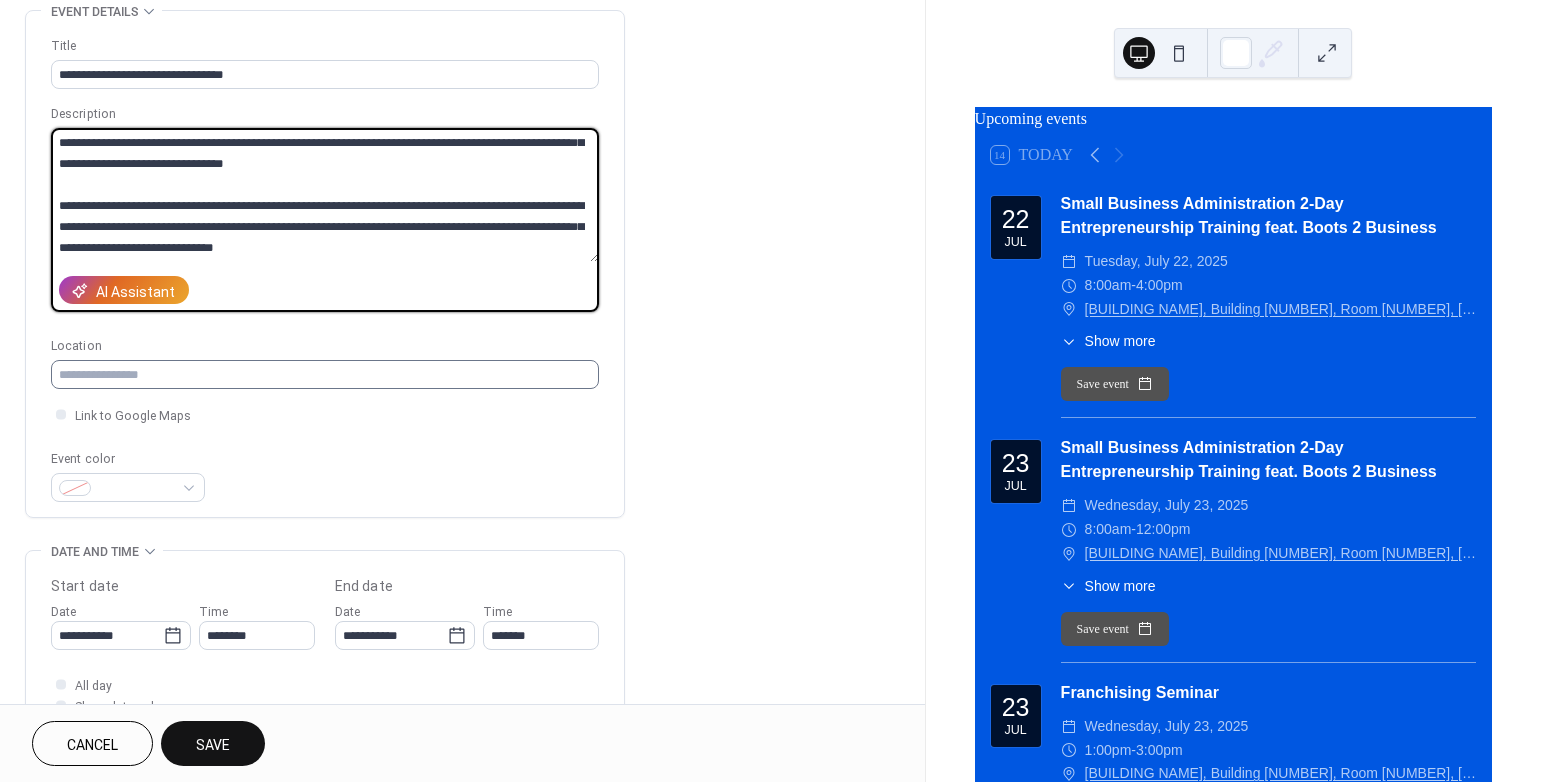 type on "**********" 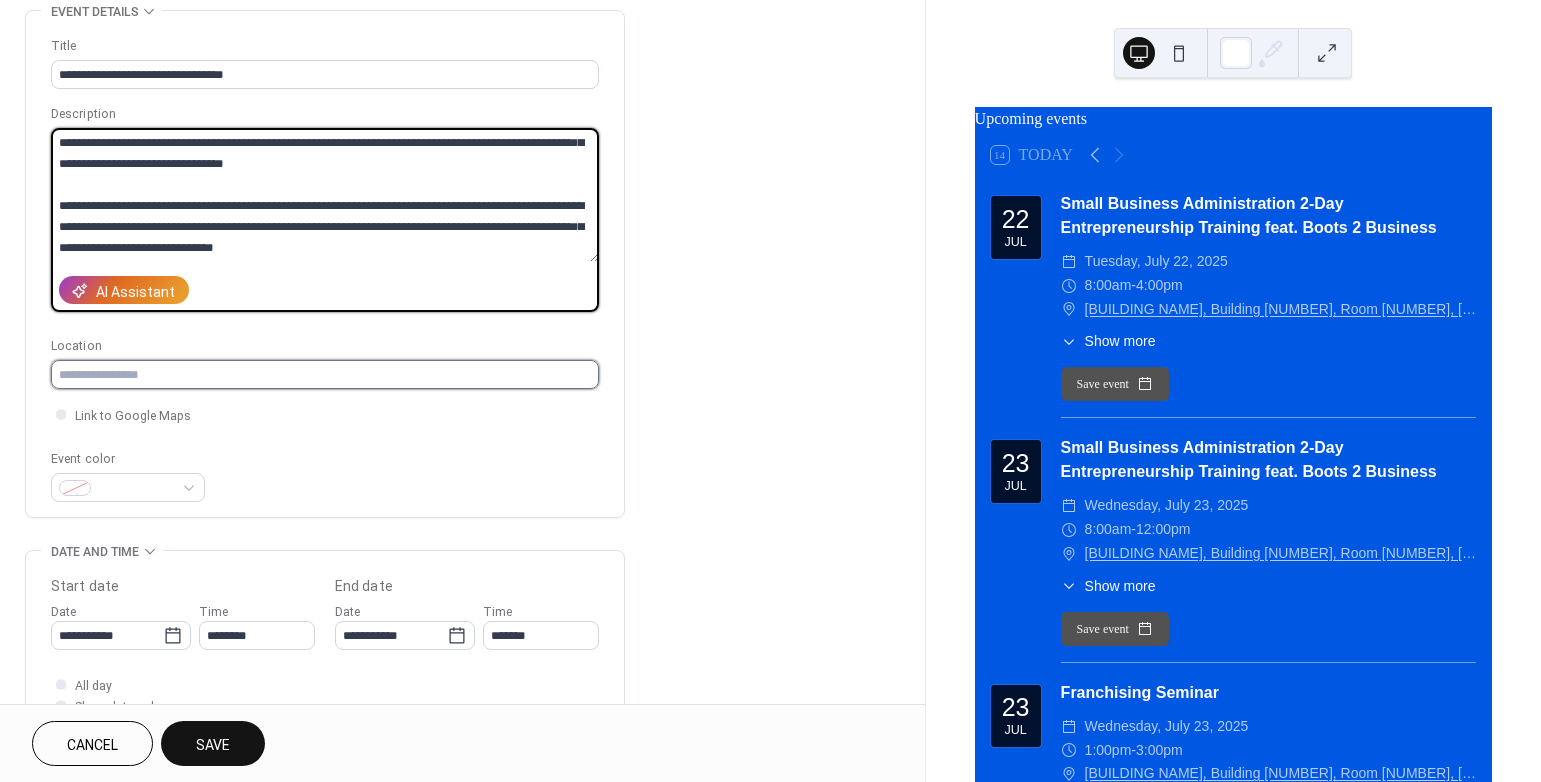 click at bounding box center [325, 374] 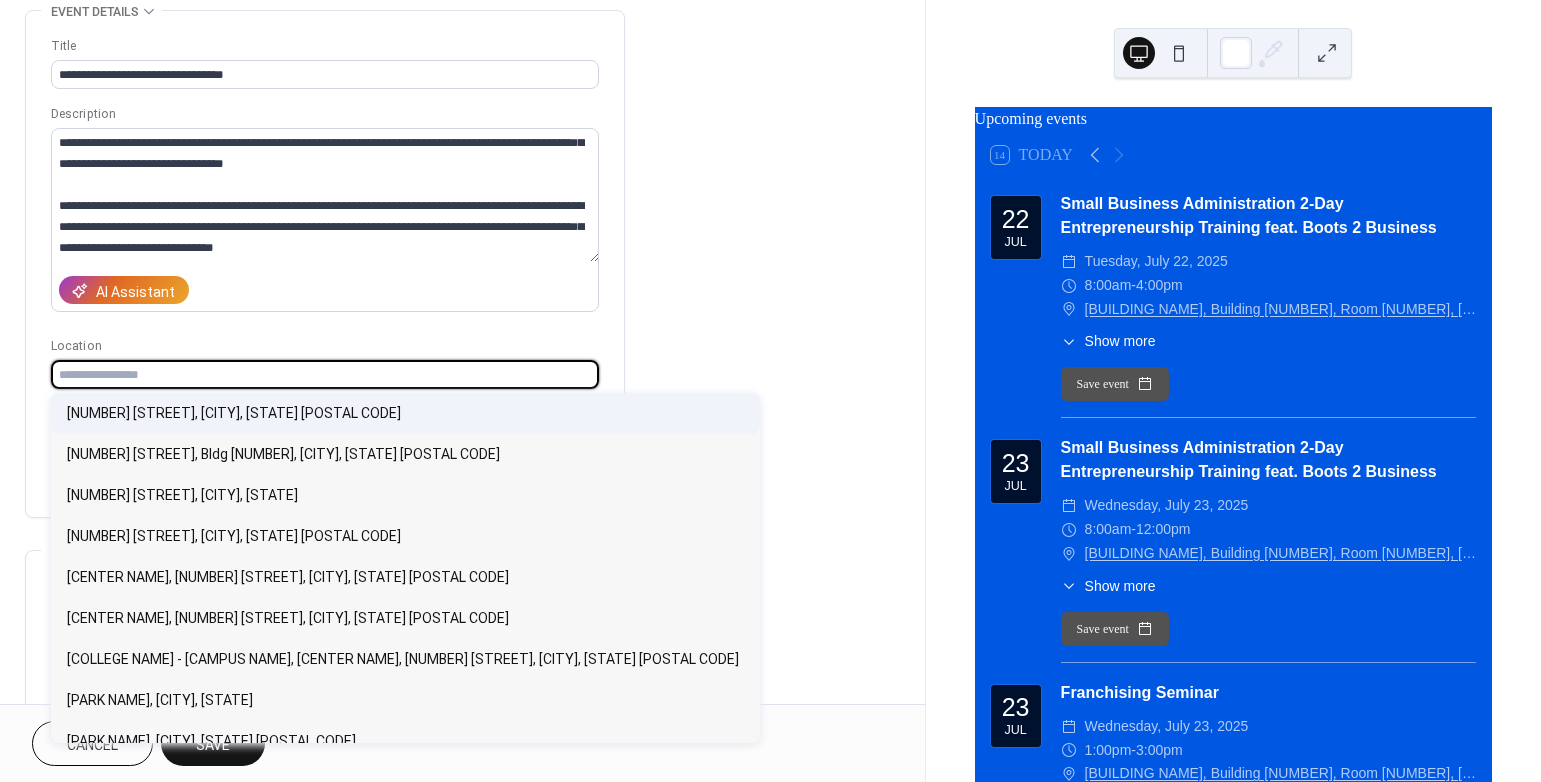 paste on "**********" 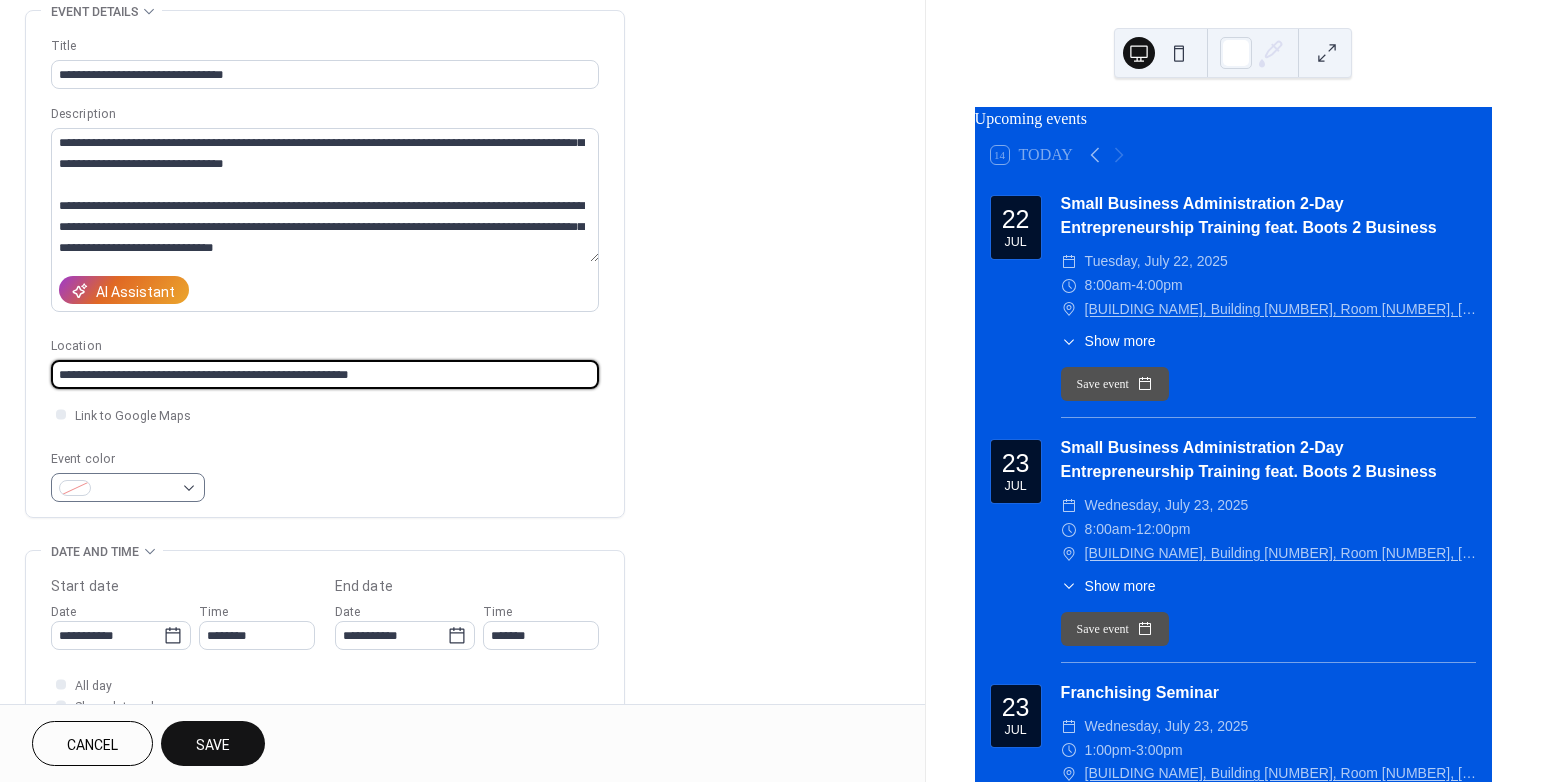 type on "**********" 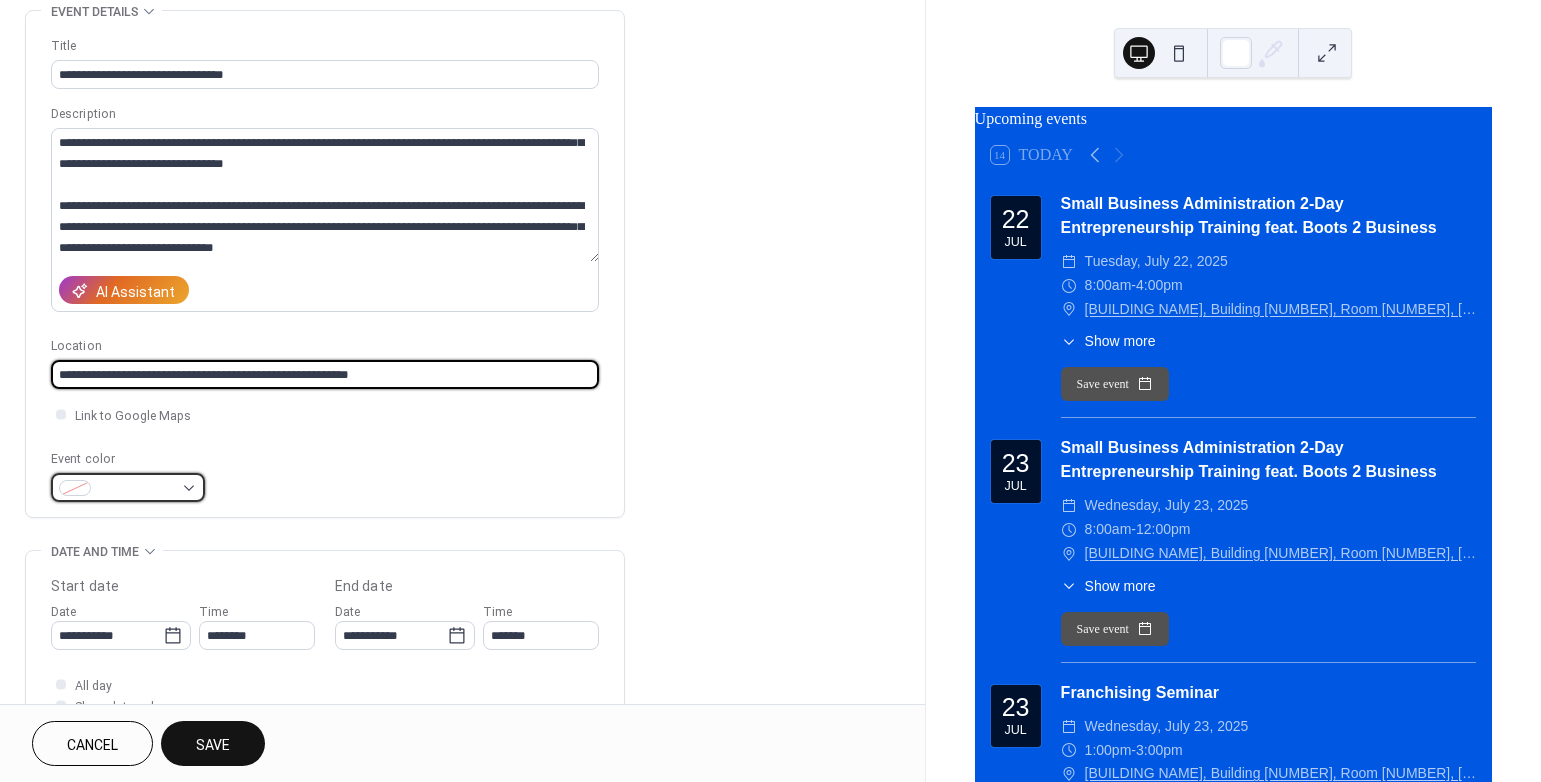 click at bounding box center [128, 487] 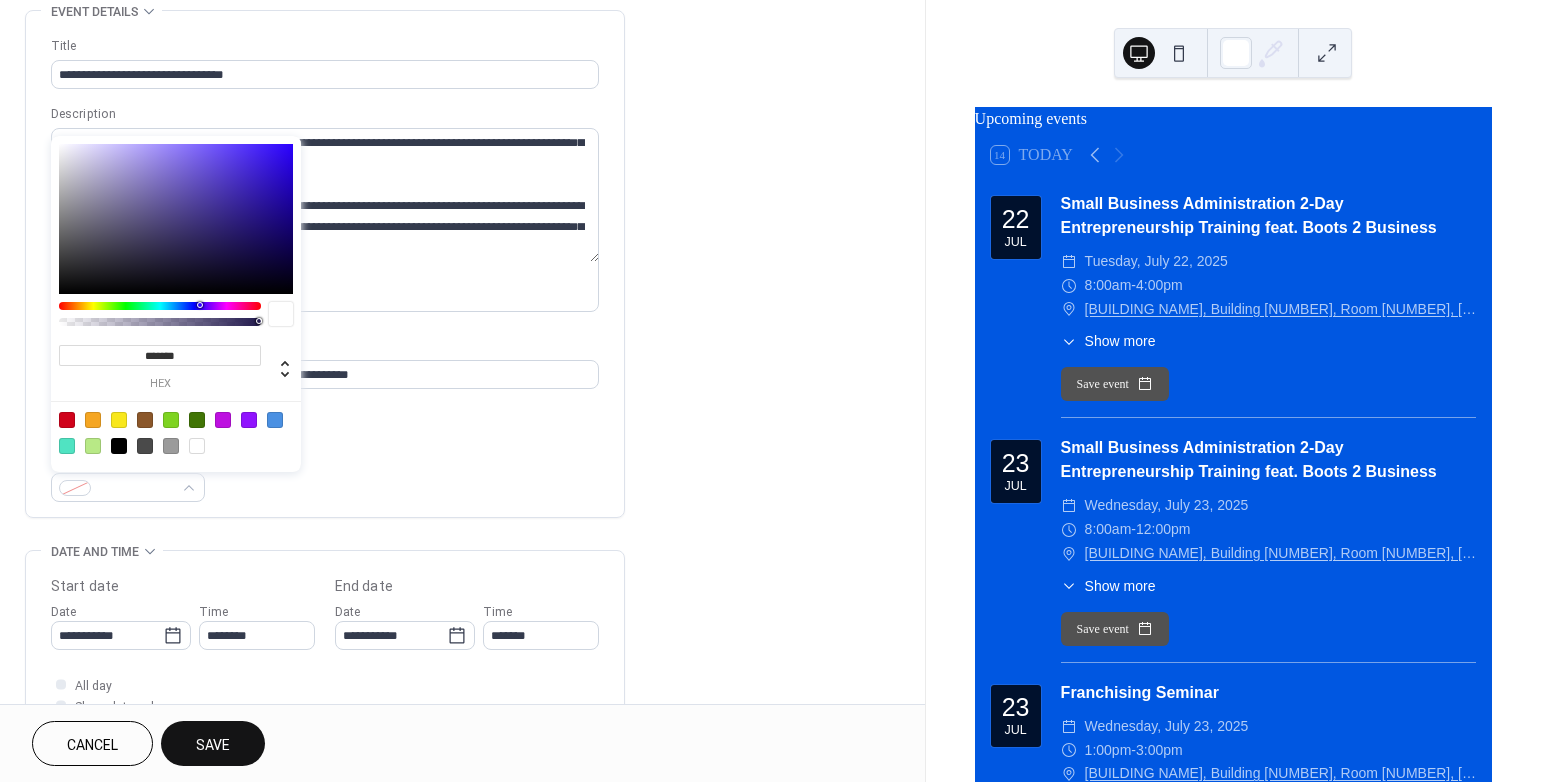 click at bounding box center [145, 420] 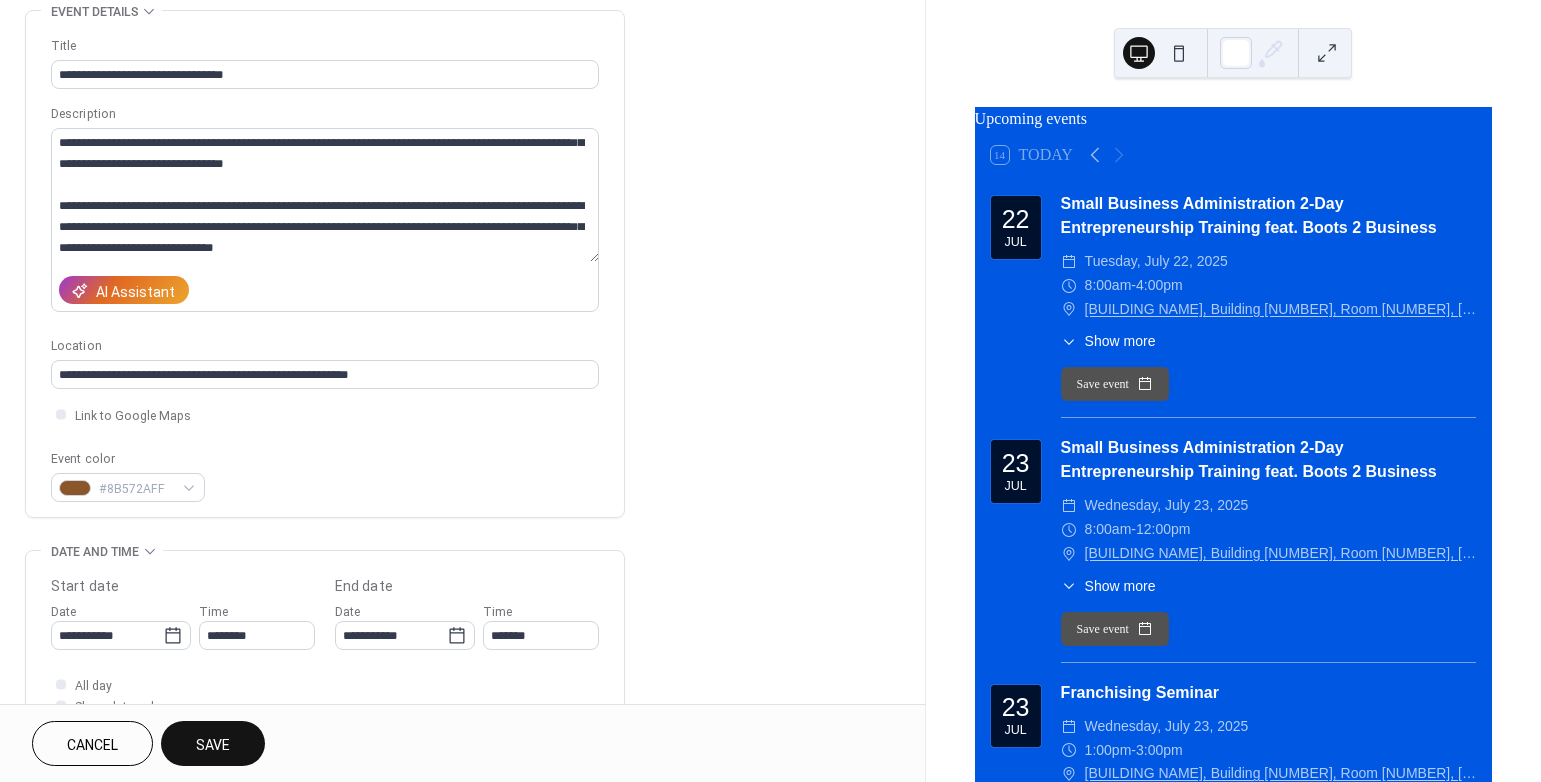 click on "Event color #8B572AFF" at bounding box center [325, 475] 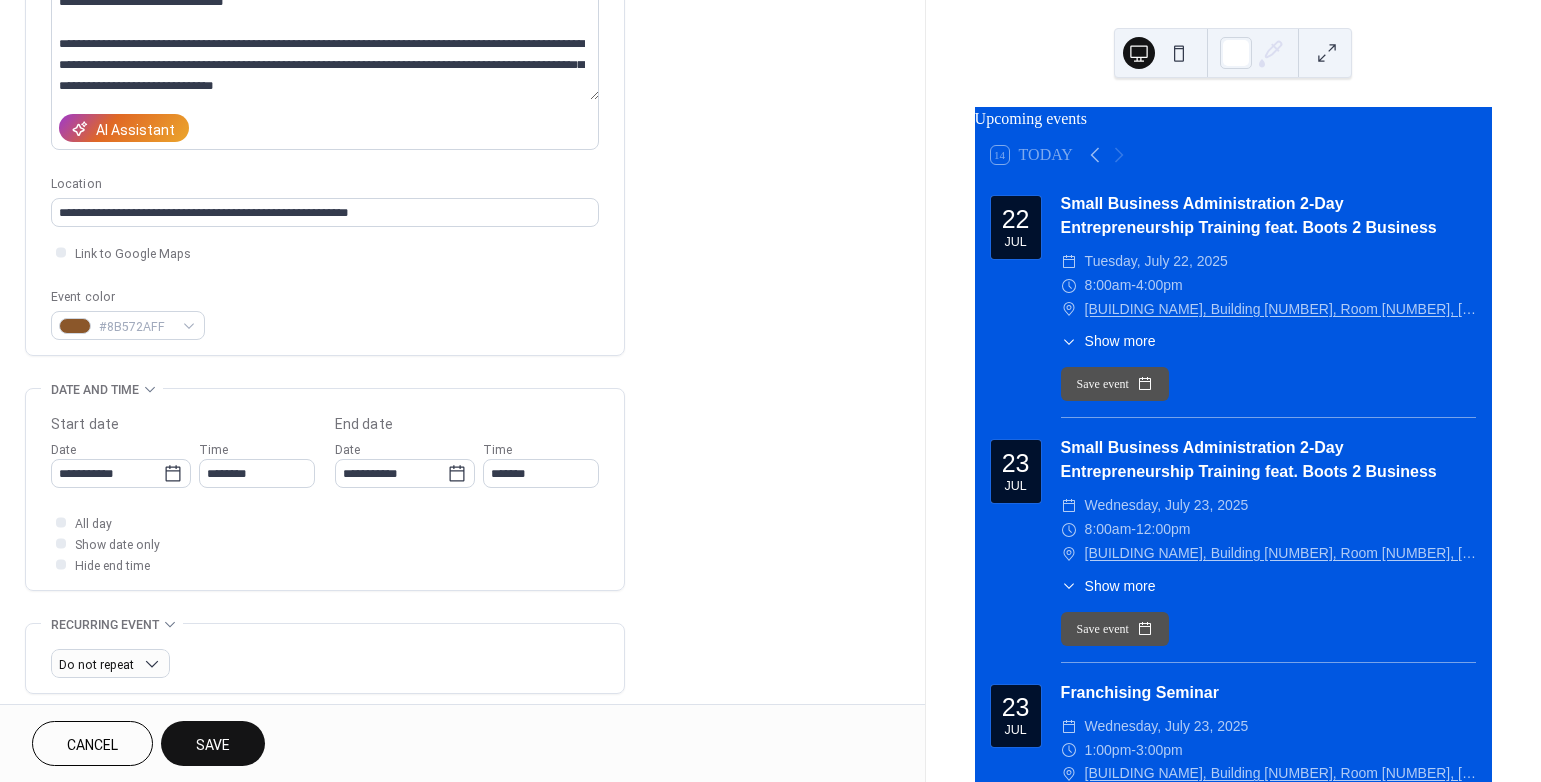 scroll, scrollTop: 277, scrollLeft: 0, axis: vertical 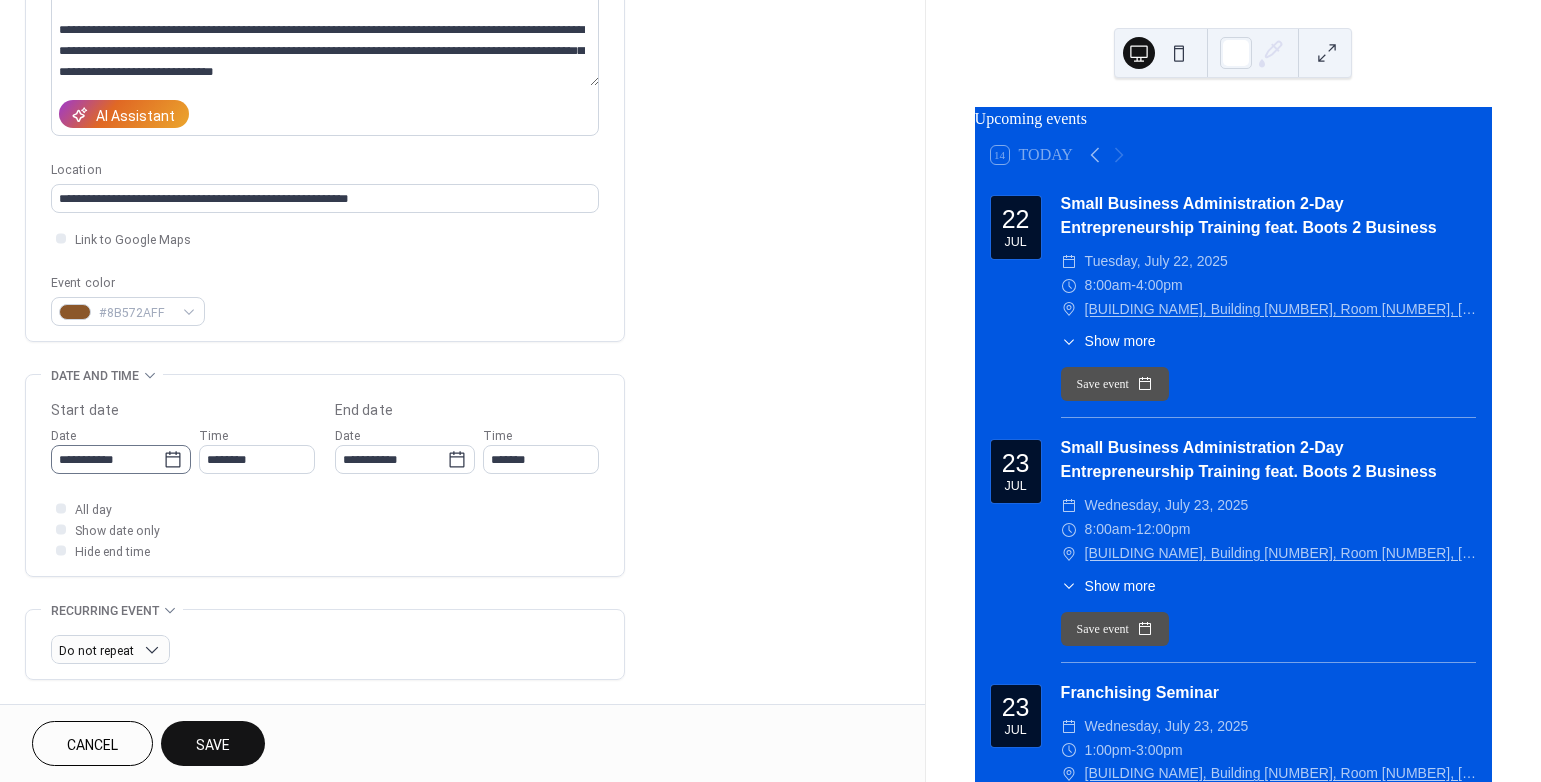 click 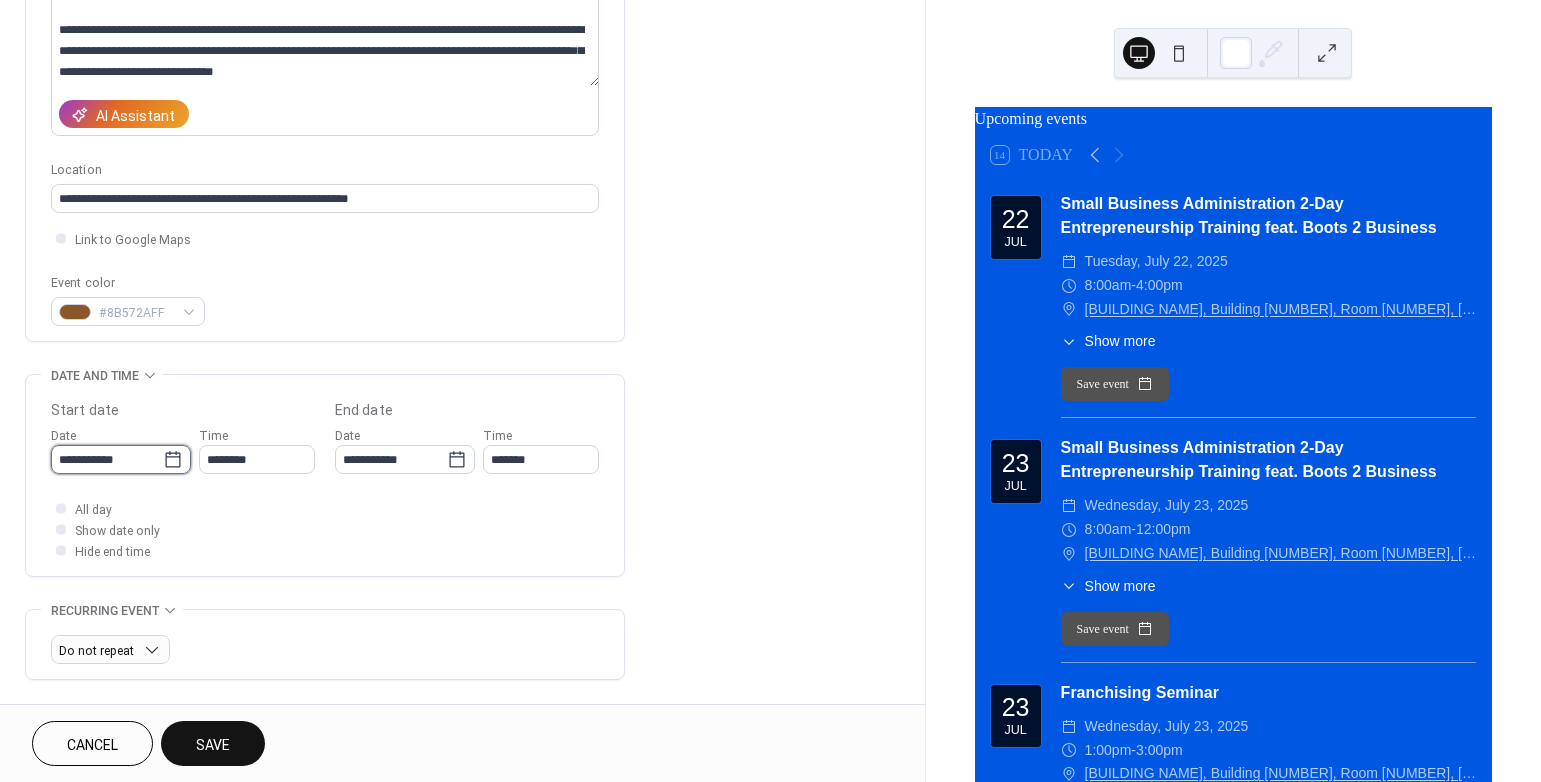 click on "**********" at bounding box center [107, 459] 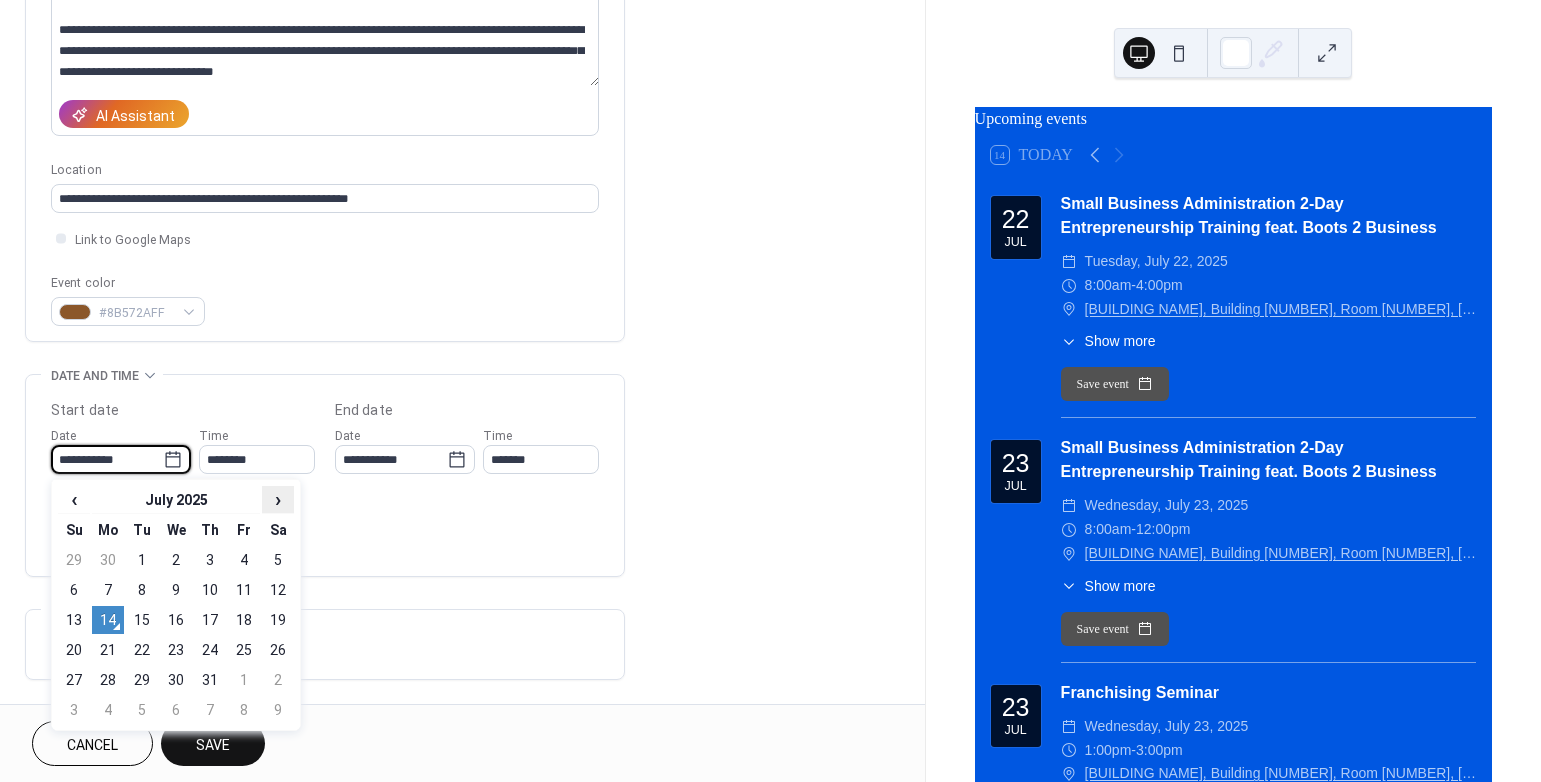 click on "›" at bounding box center [278, 499] 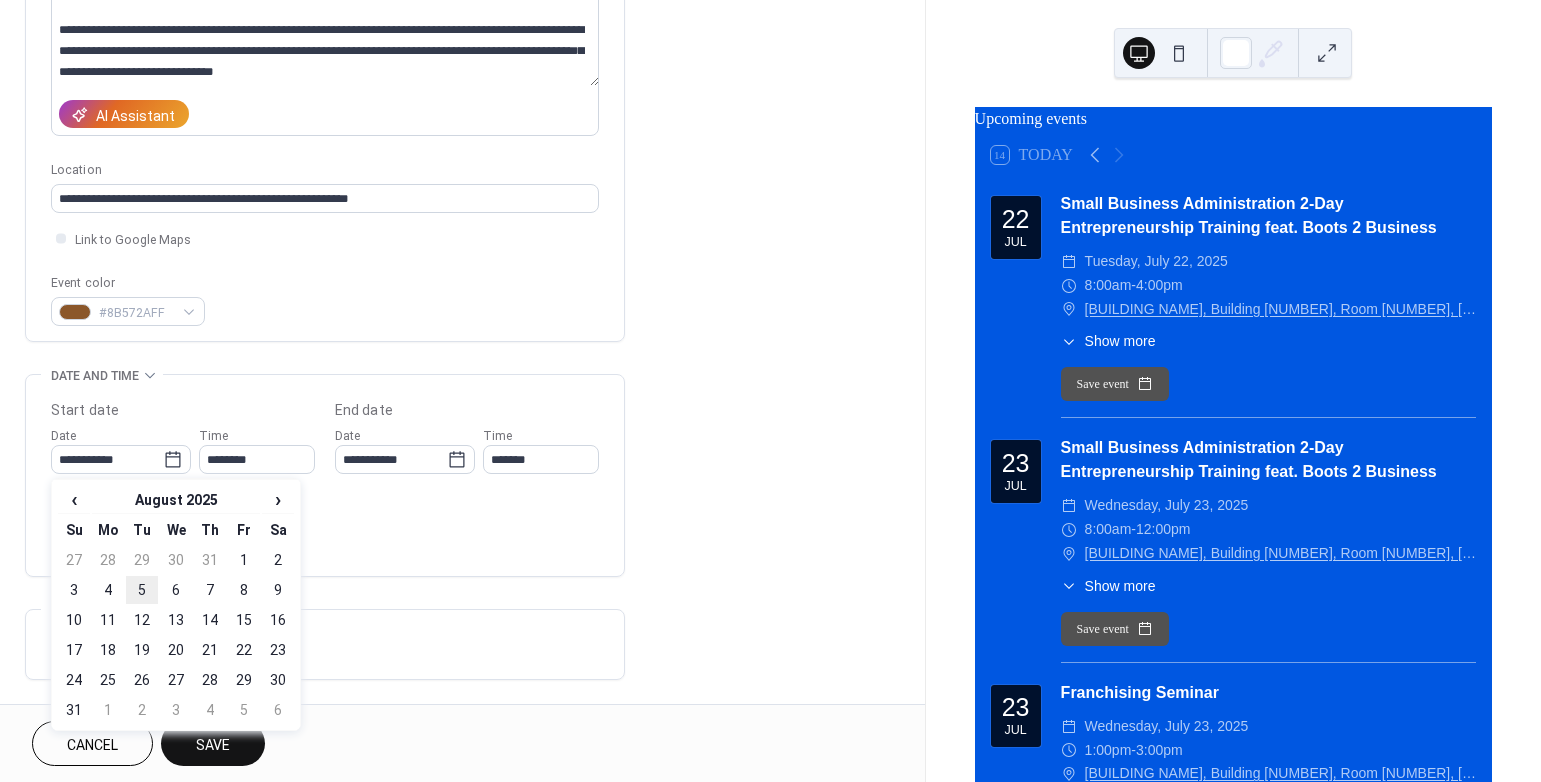 click on "5" at bounding box center [142, 590] 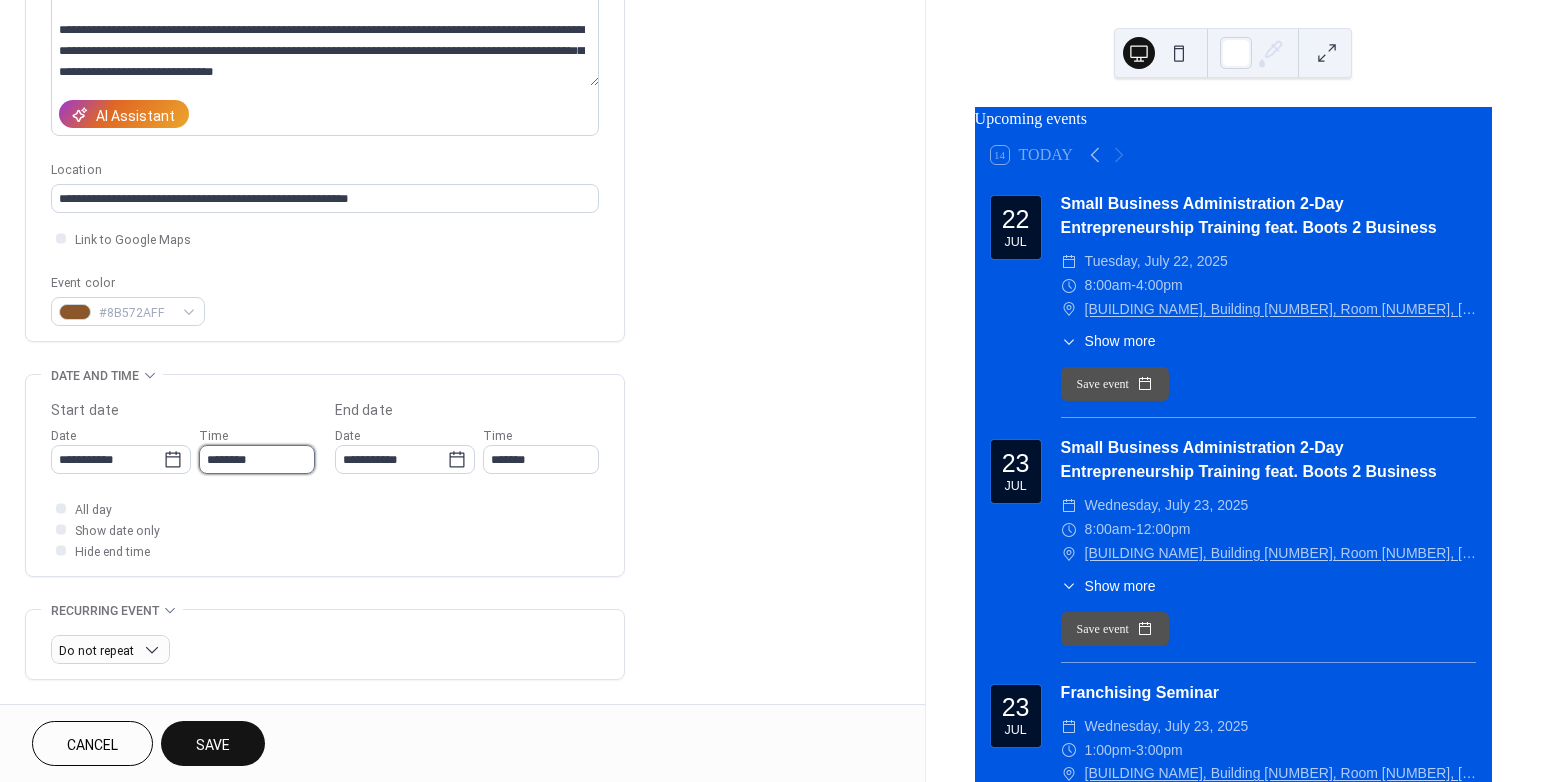 click on "********" at bounding box center (257, 459) 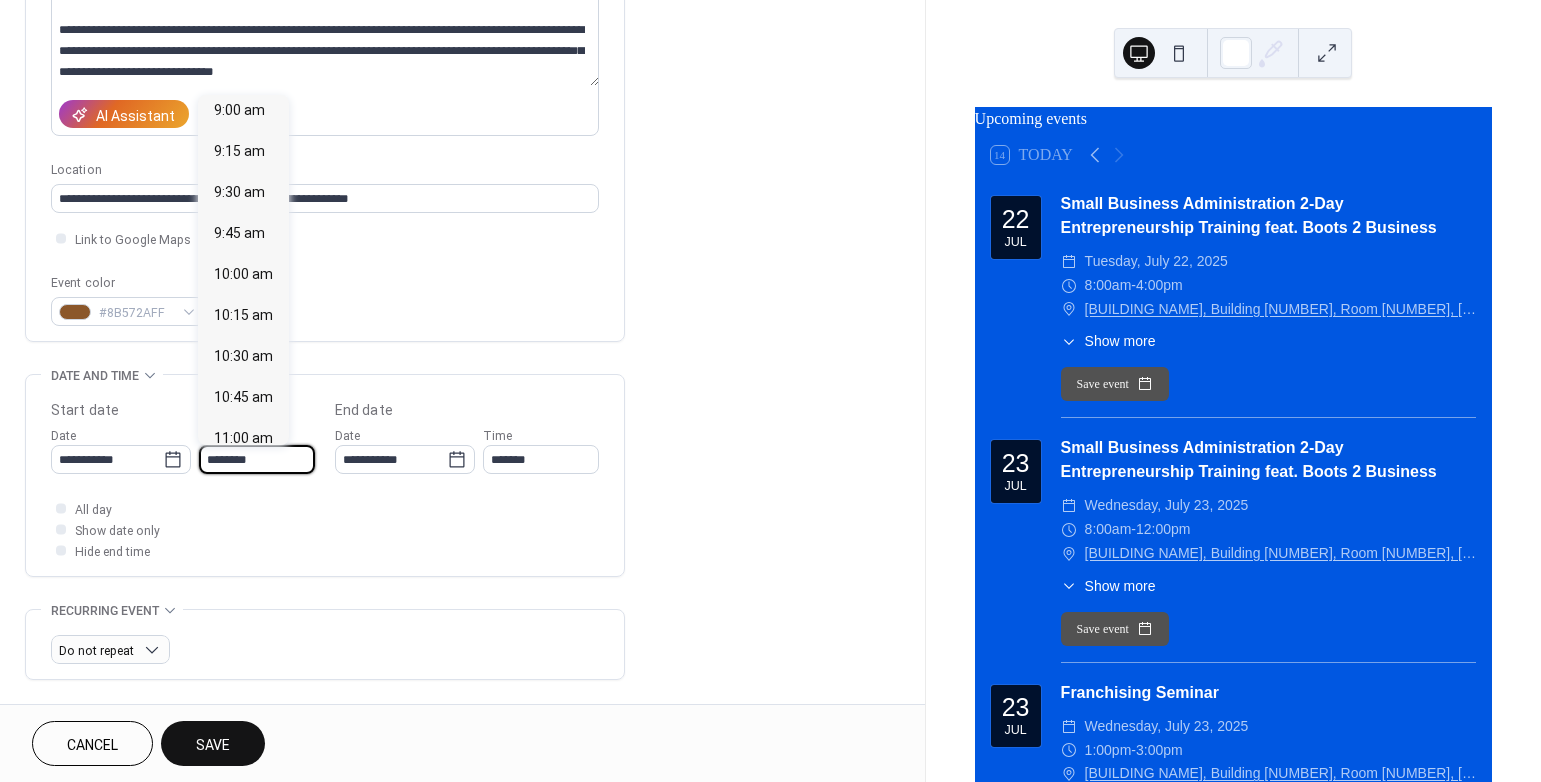 scroll, scrollTop: 1455, scrollLeft: 0, axis: vertical 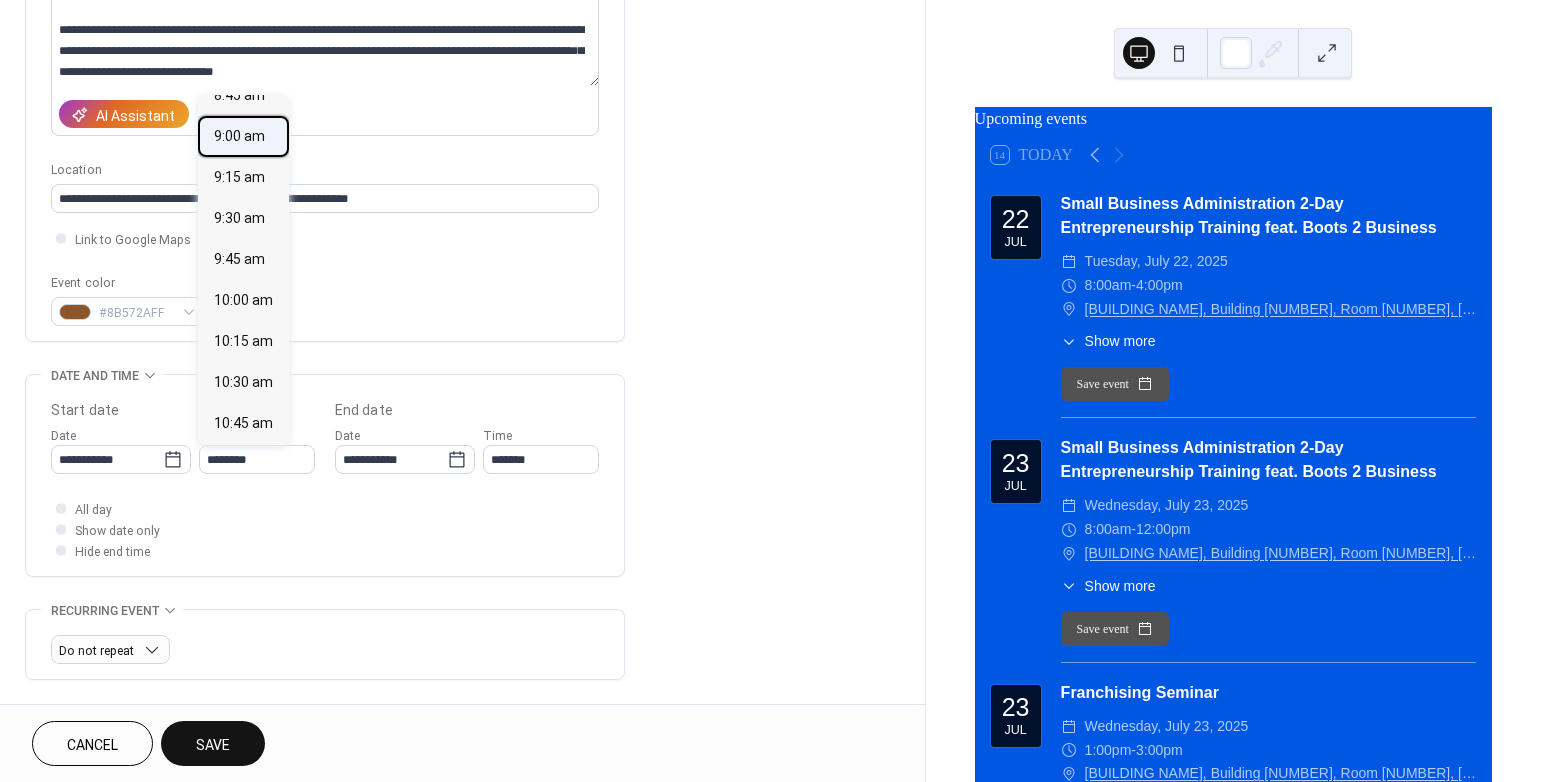 click on "9:00 am" at bounding box center [239, 136] 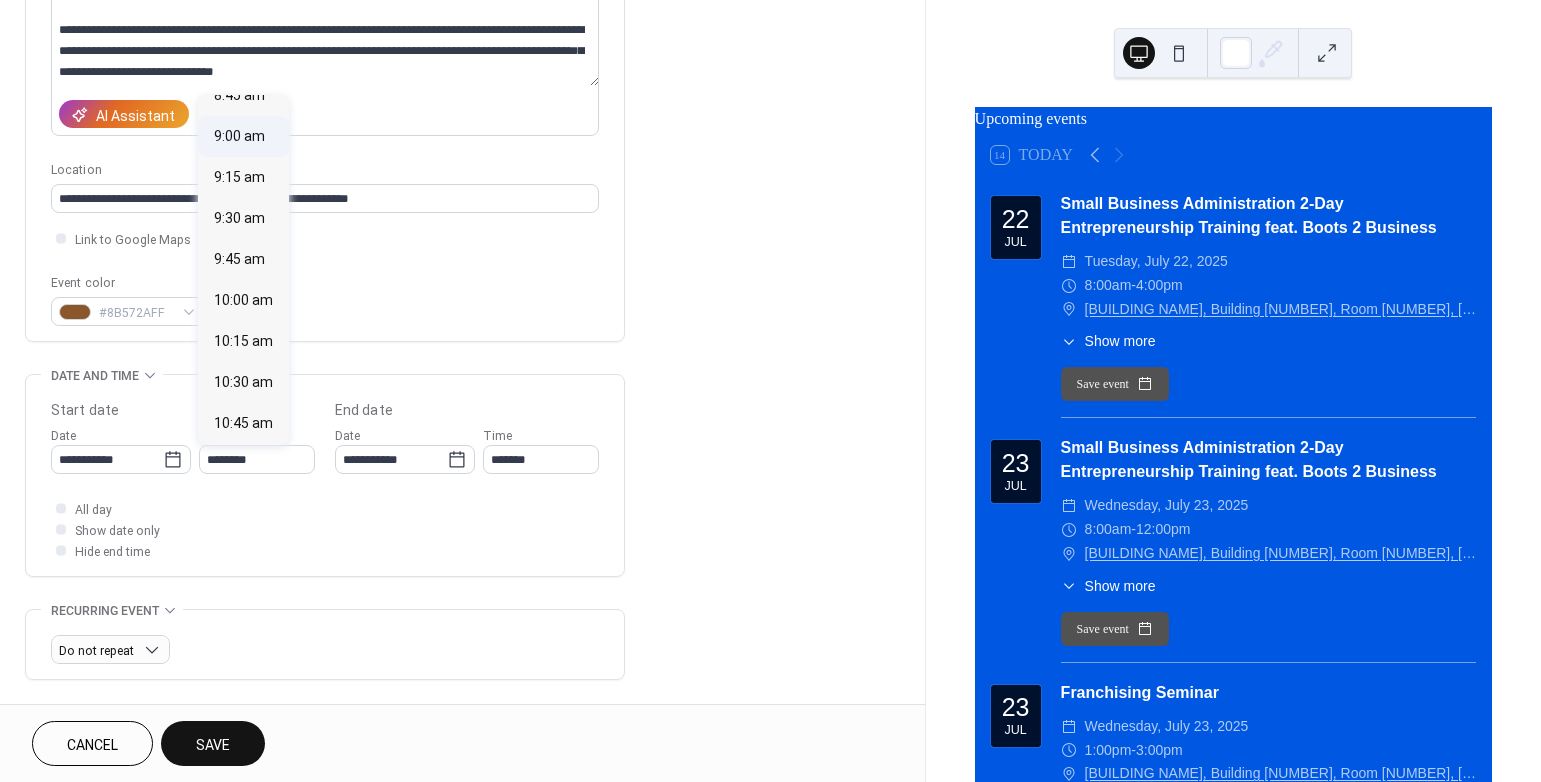 type on "*******" 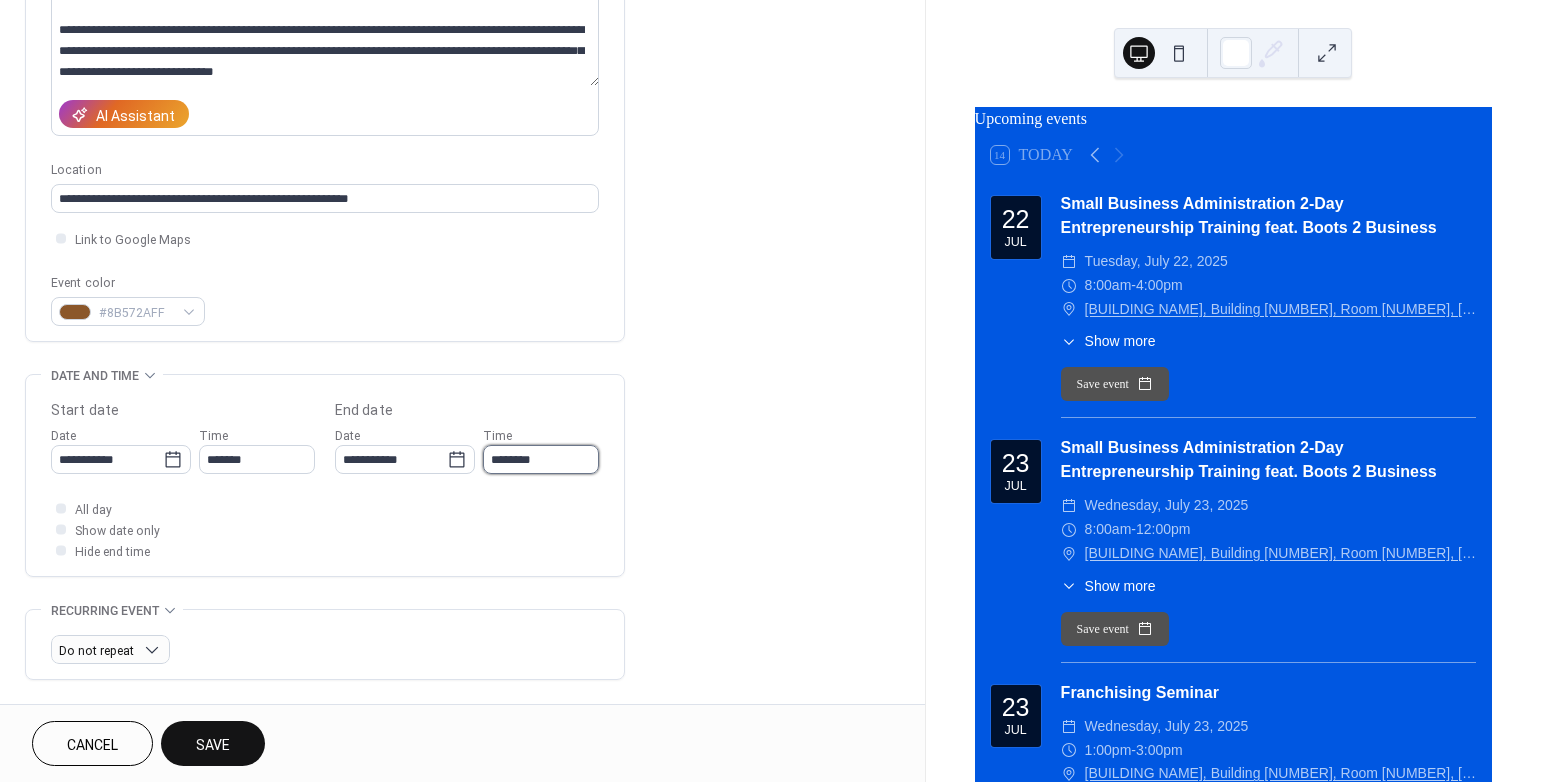 click on "********" at bounding box center [541, 459] 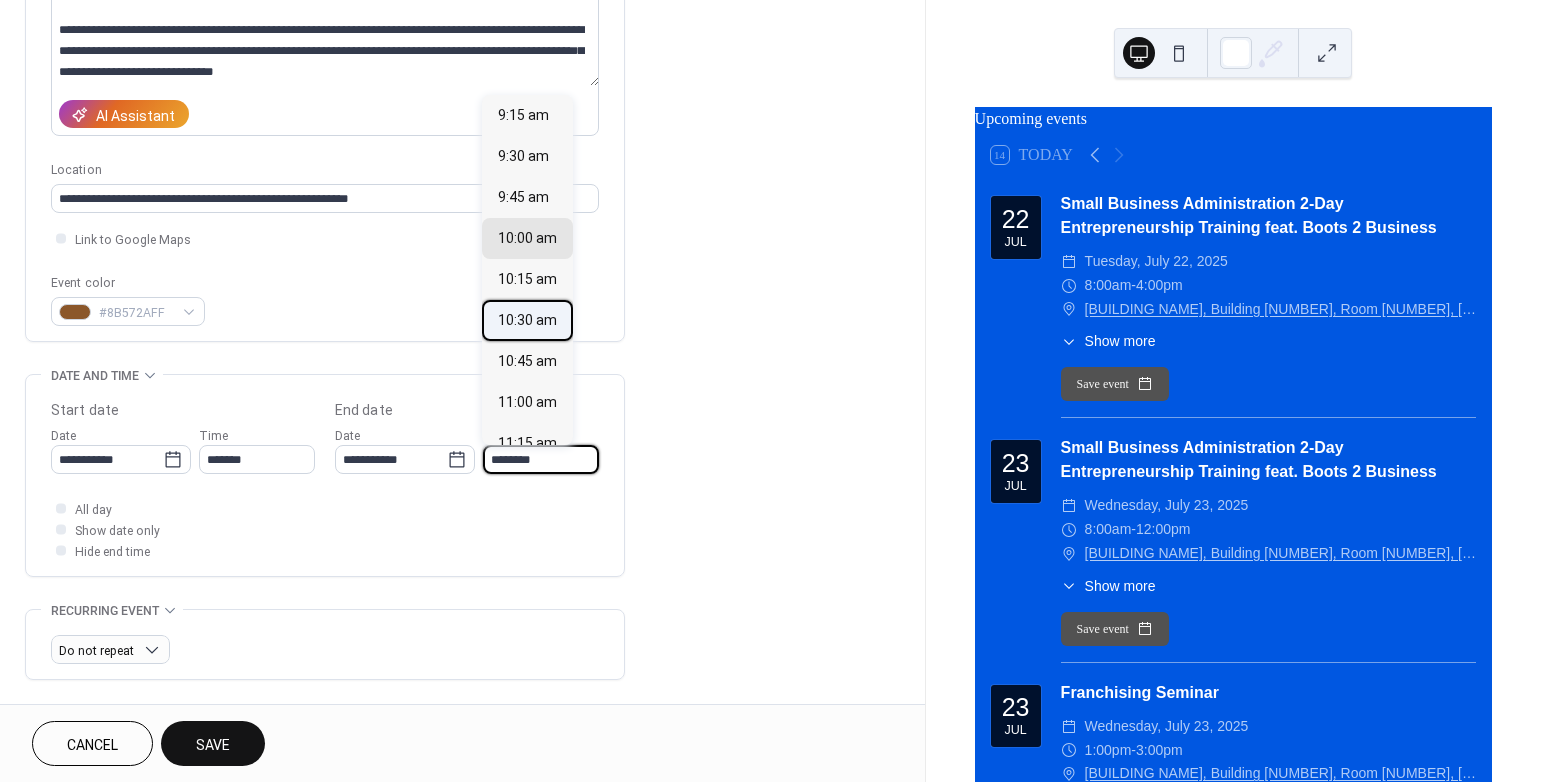 click on "10:30 am" at bounding box center (527, 320) 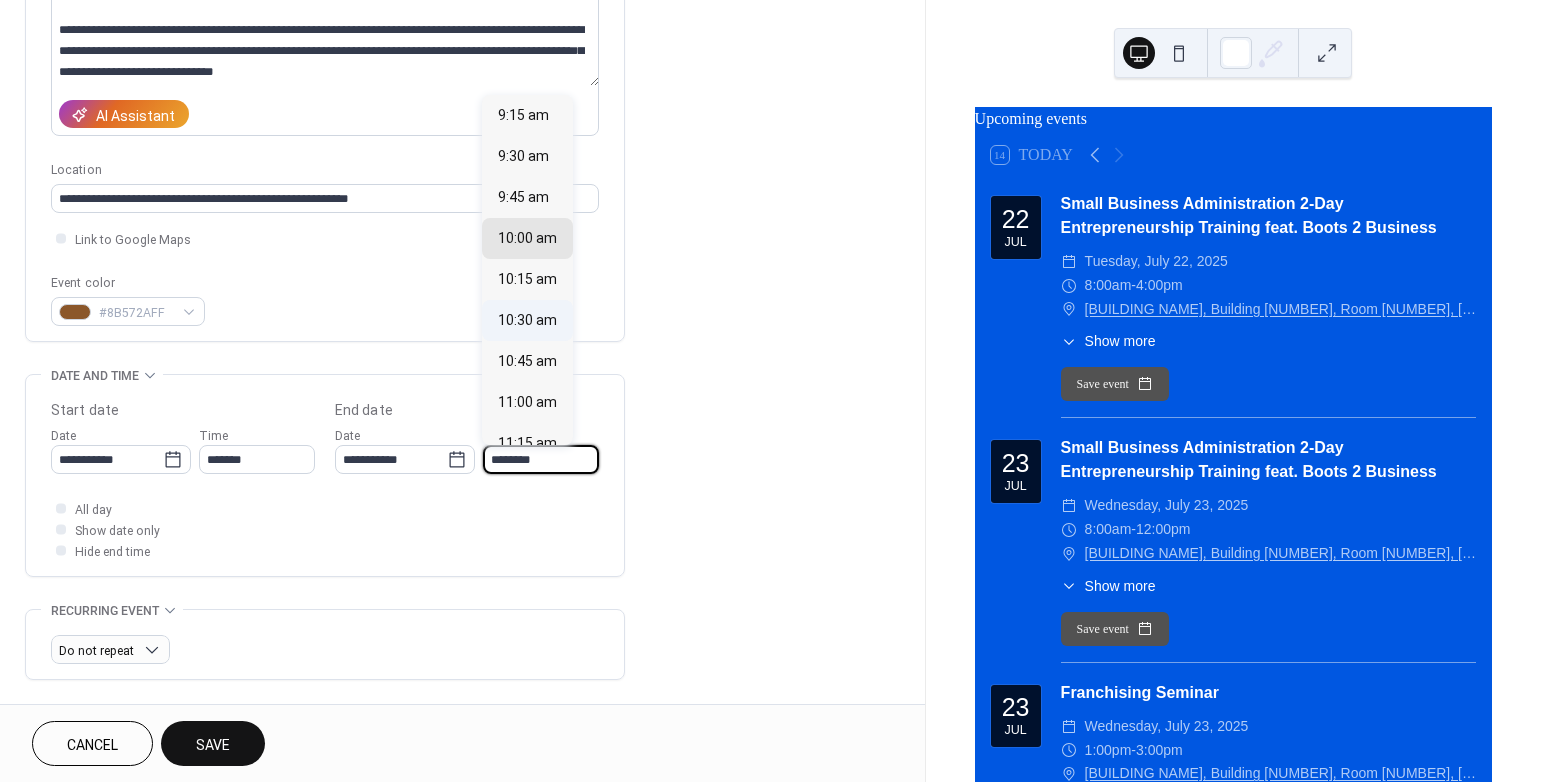 type on "********" 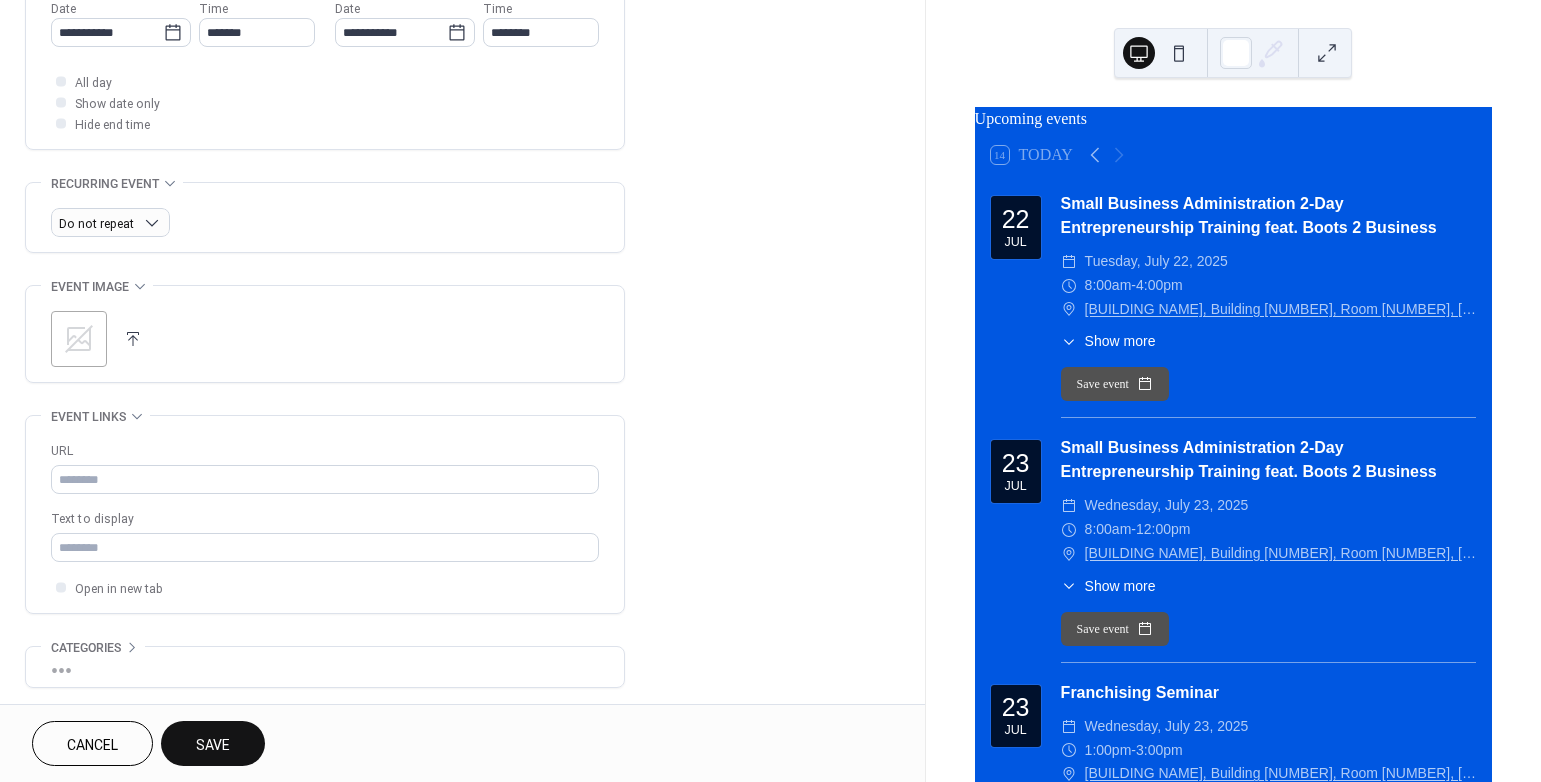 scroll, scrollTop: 726, scrollLeft: 0, axis: vertical 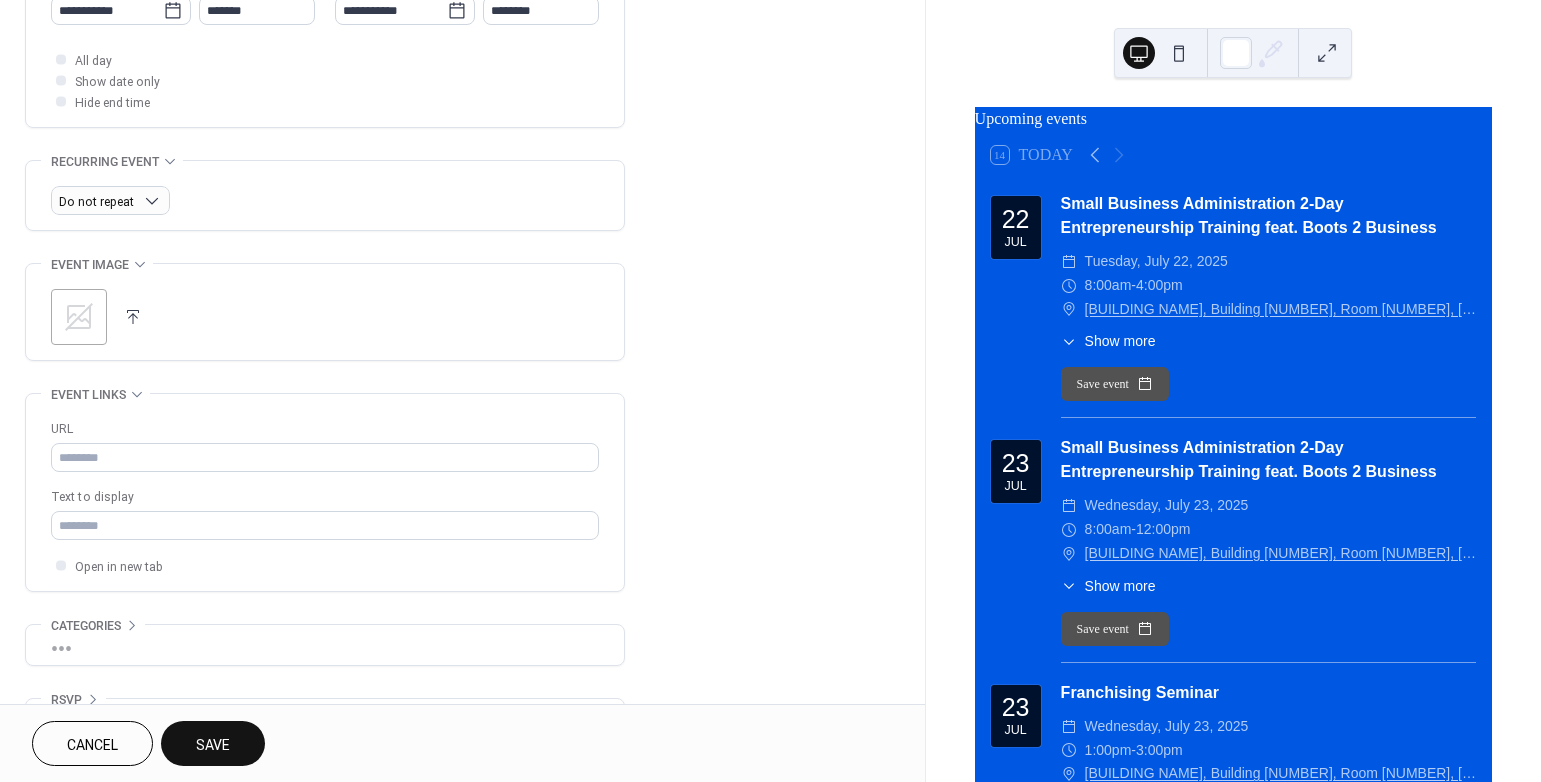 click on "Save" at bounding box center (213, 743) 